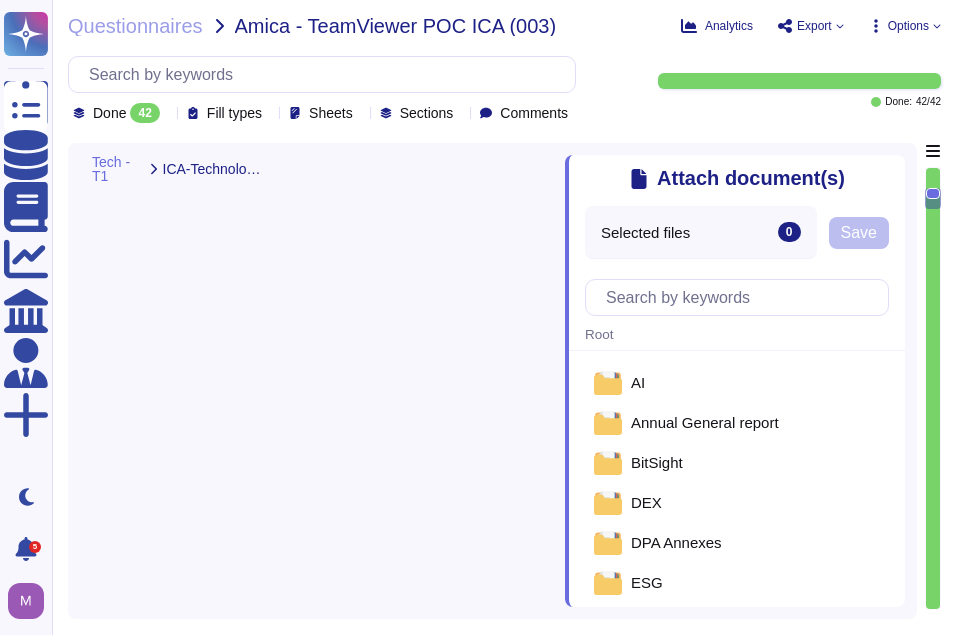 scroll, scrollTop: 0, scrollLeft: 0, axis: both 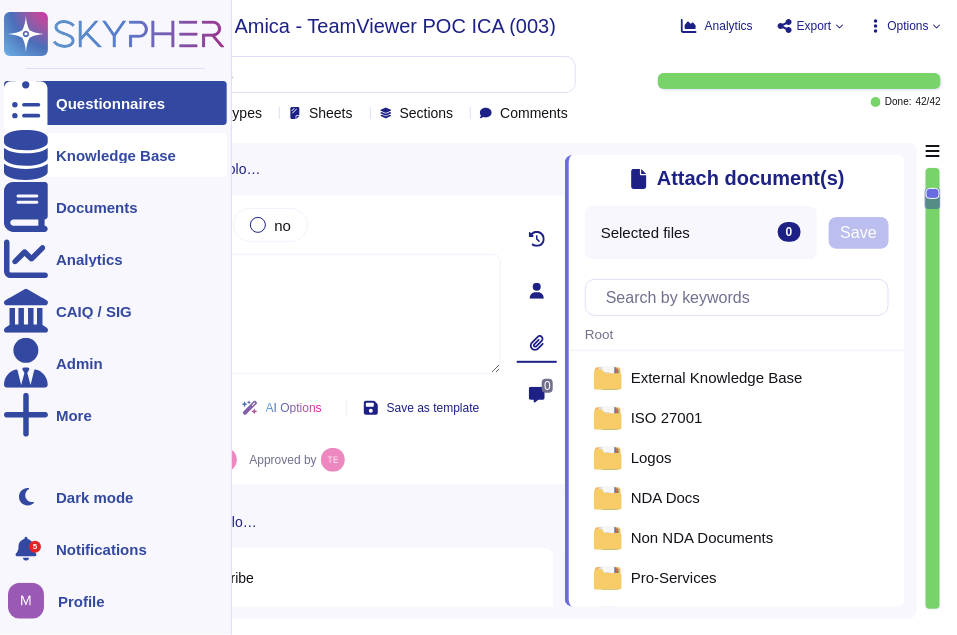 click 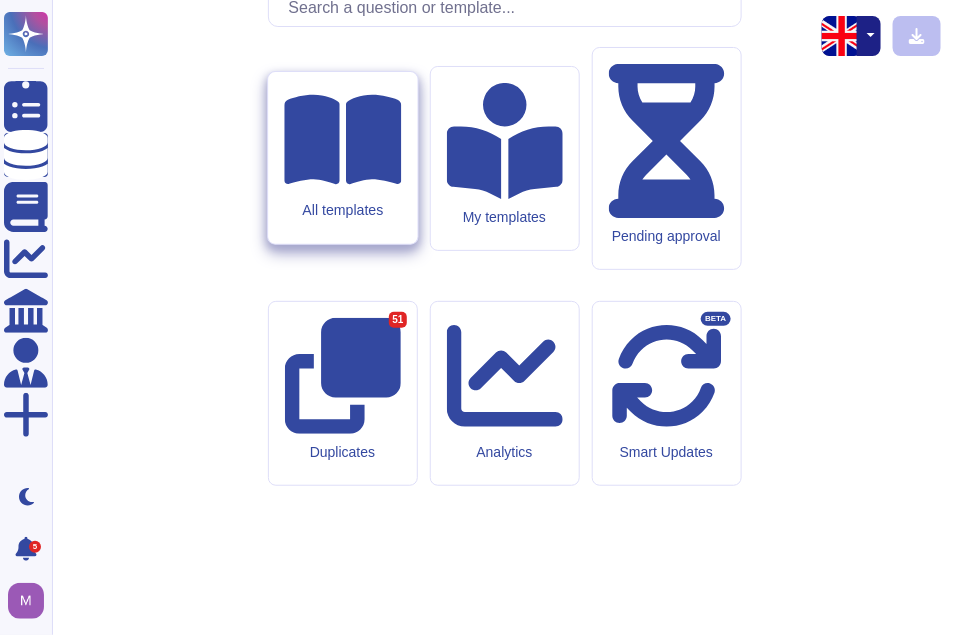 click on "All templates" at bounding box center [342, 159] 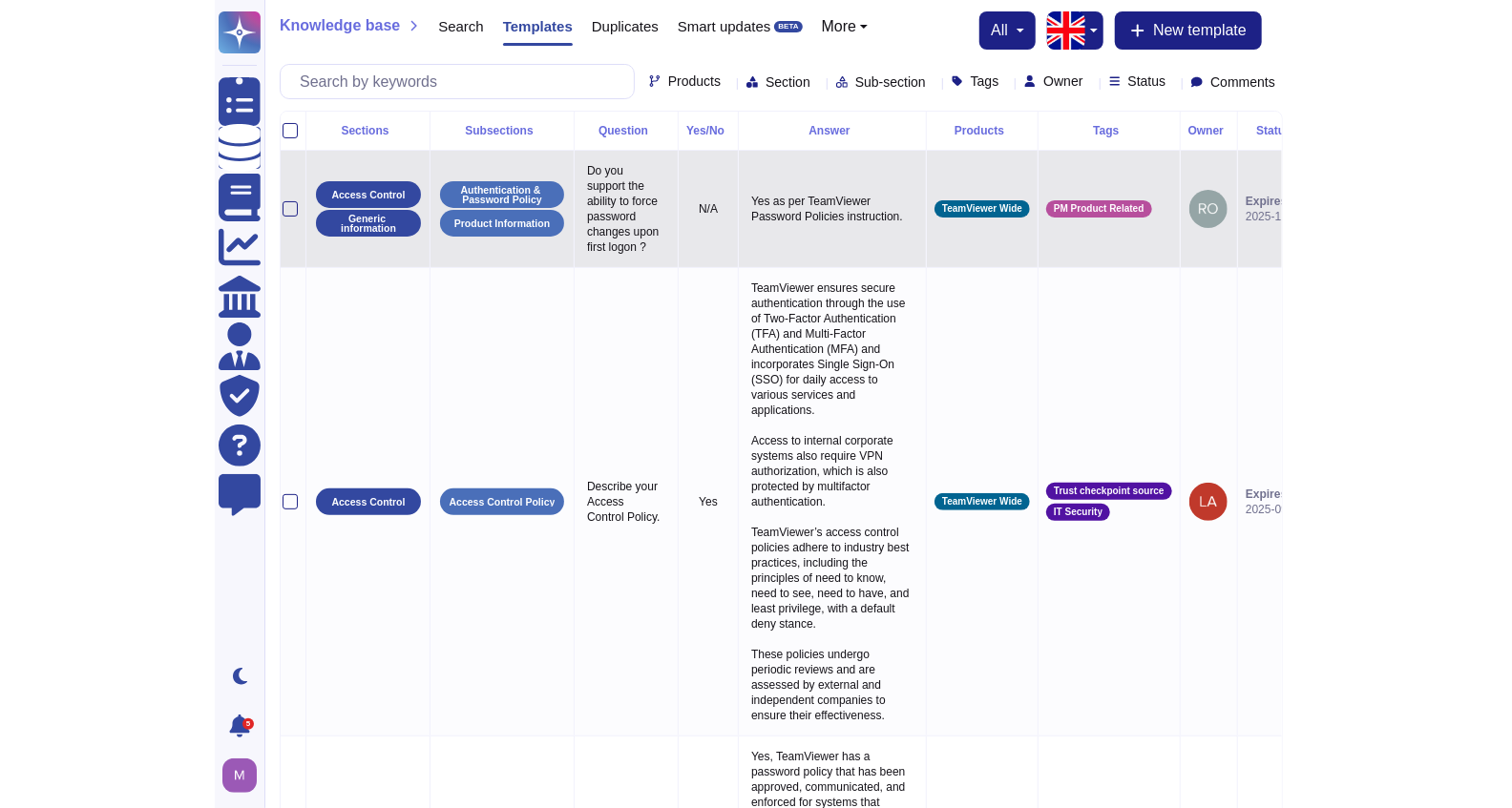 scroll, scrollTop: 0, scrollLeft: 0, axis: both 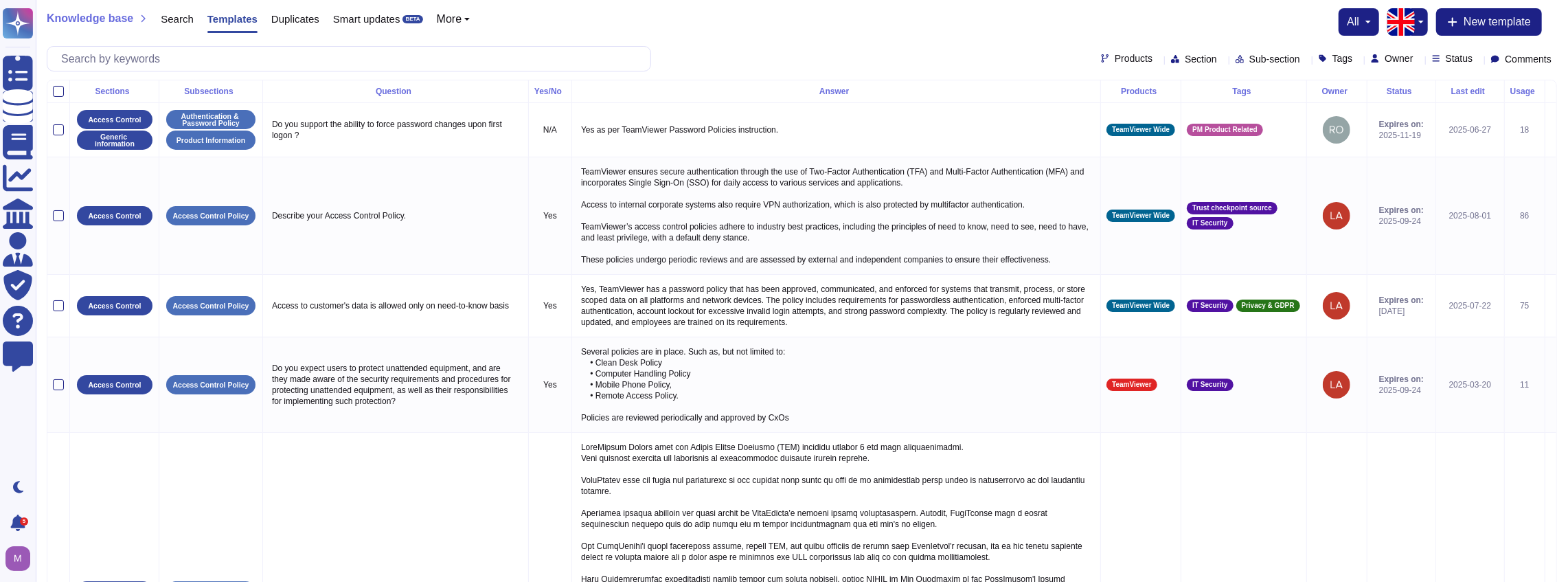 click on "Search" at bounding box center [177, 19] 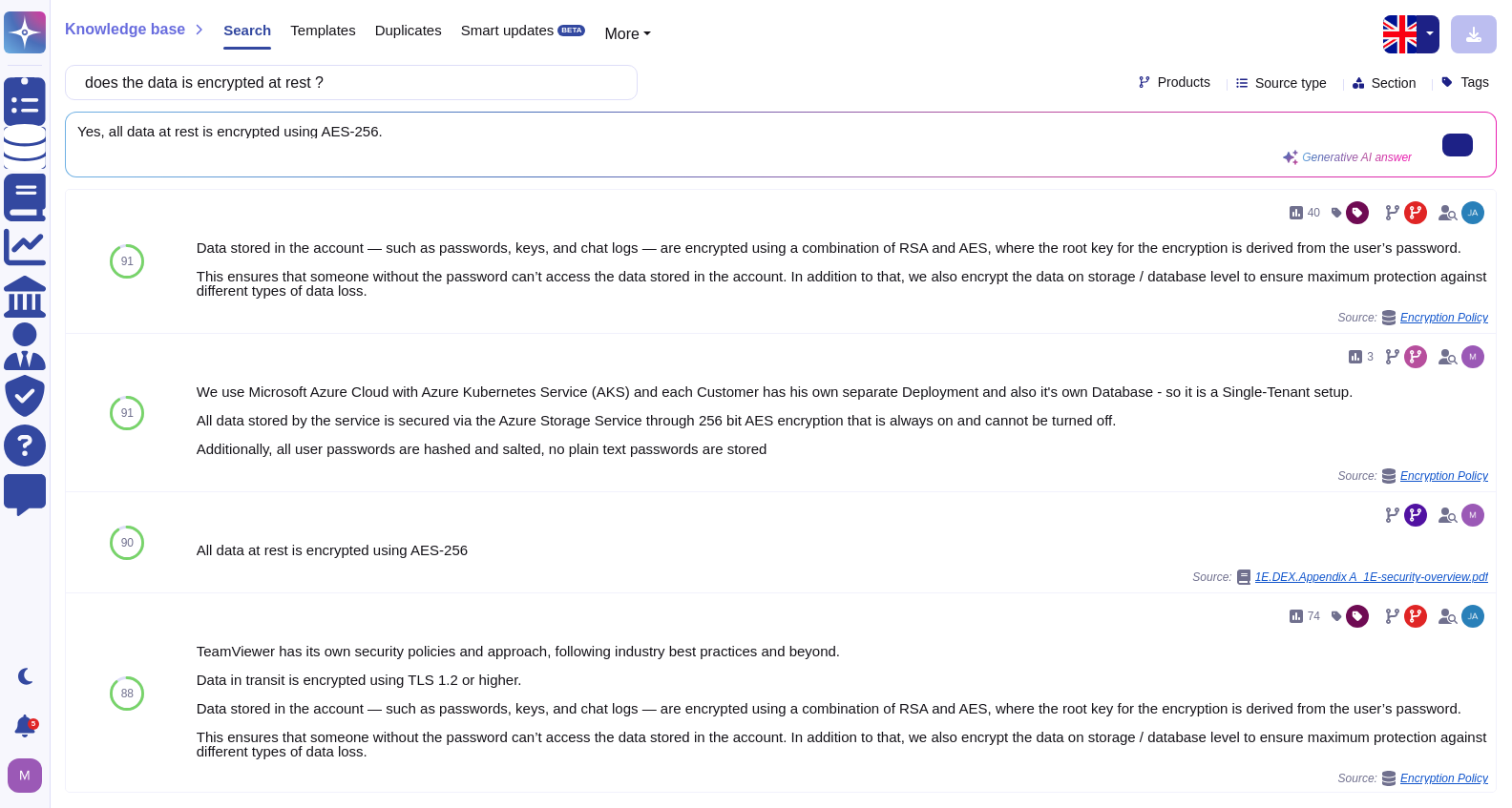type on "does the data is encrypted at rest ?" 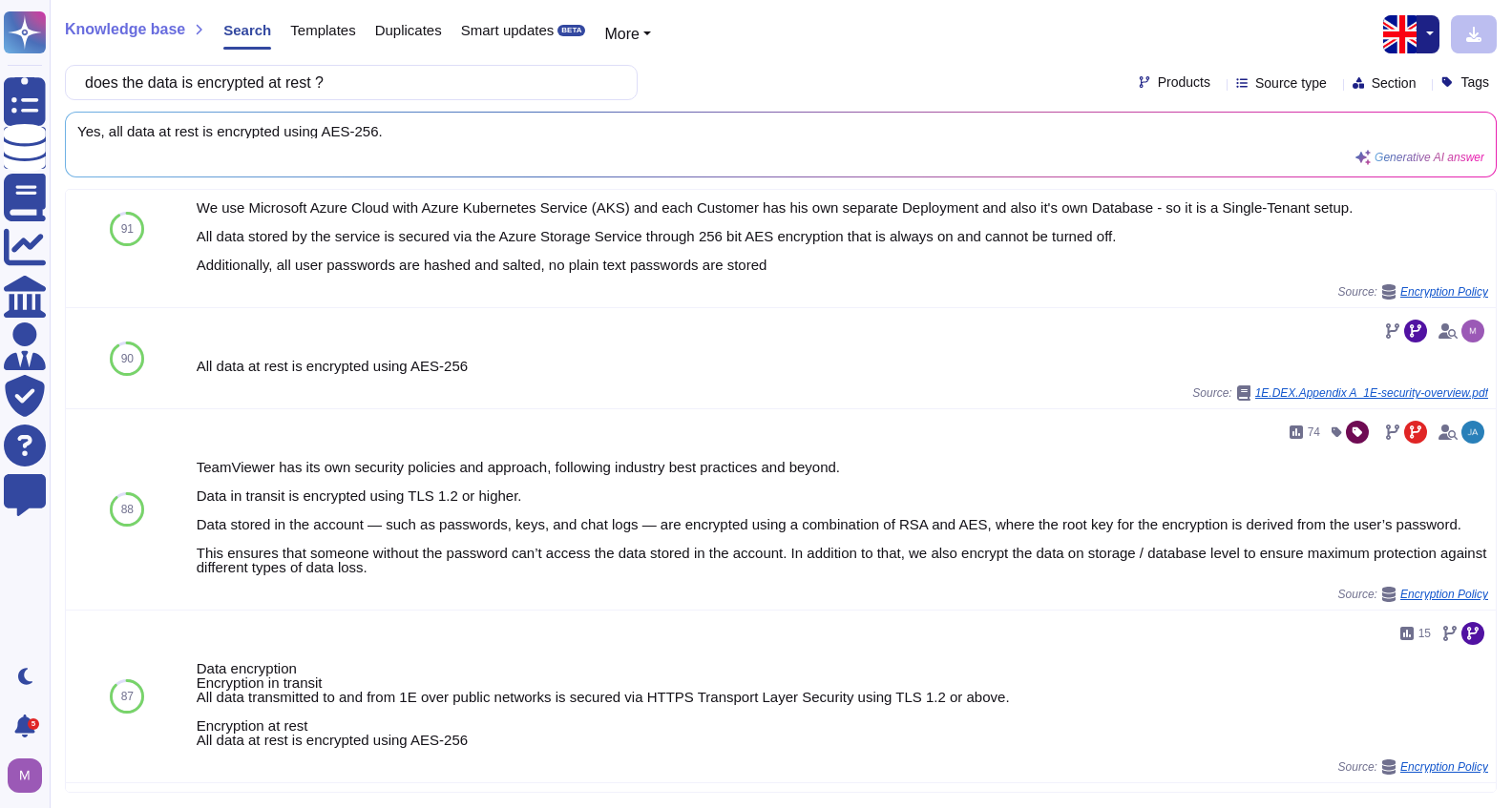 scroll, scrollTop: 0, scrollLeft: 0, axis: both 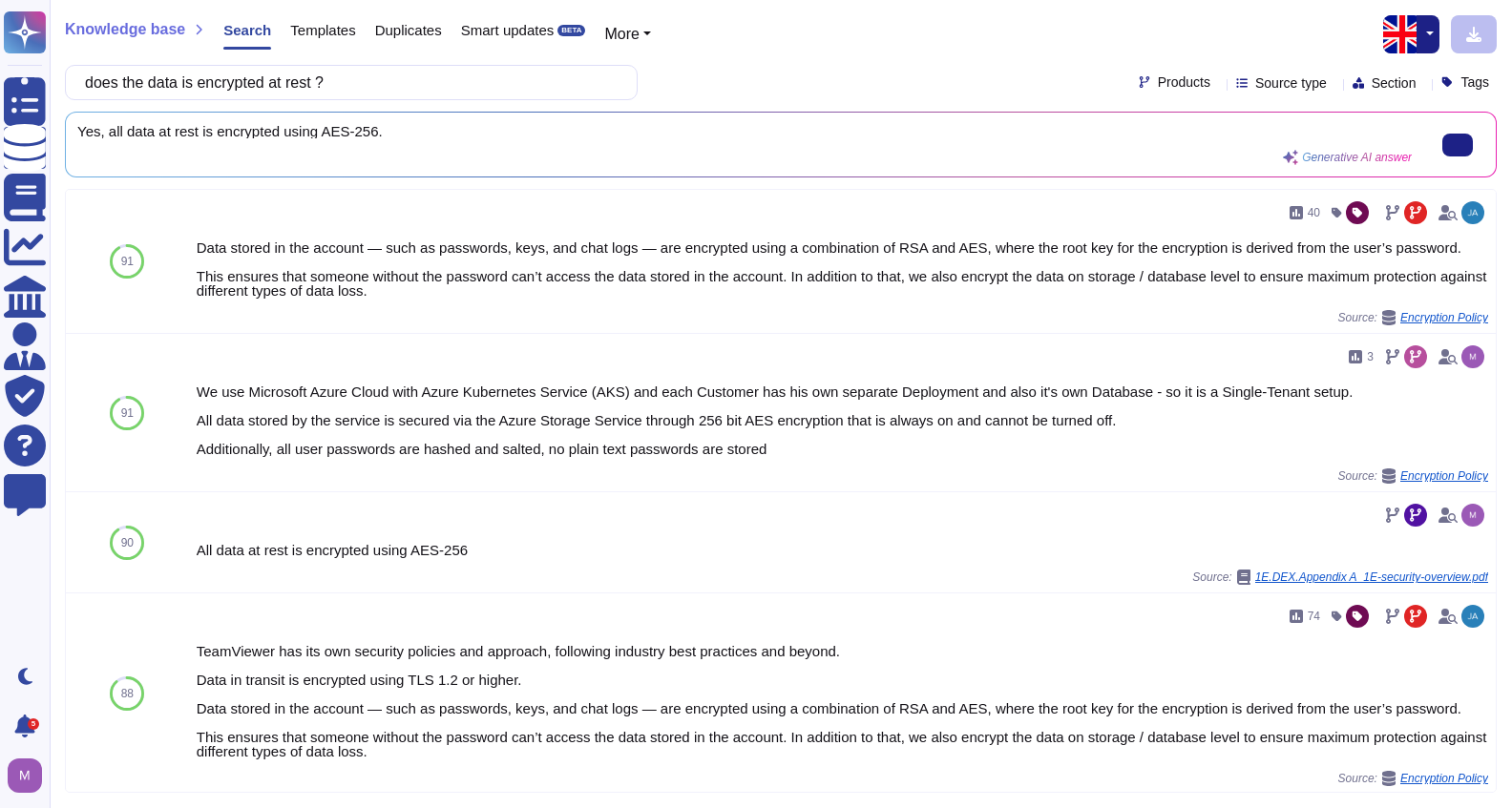 click on "Generative AI answer" at bounding box center [1356, 157] 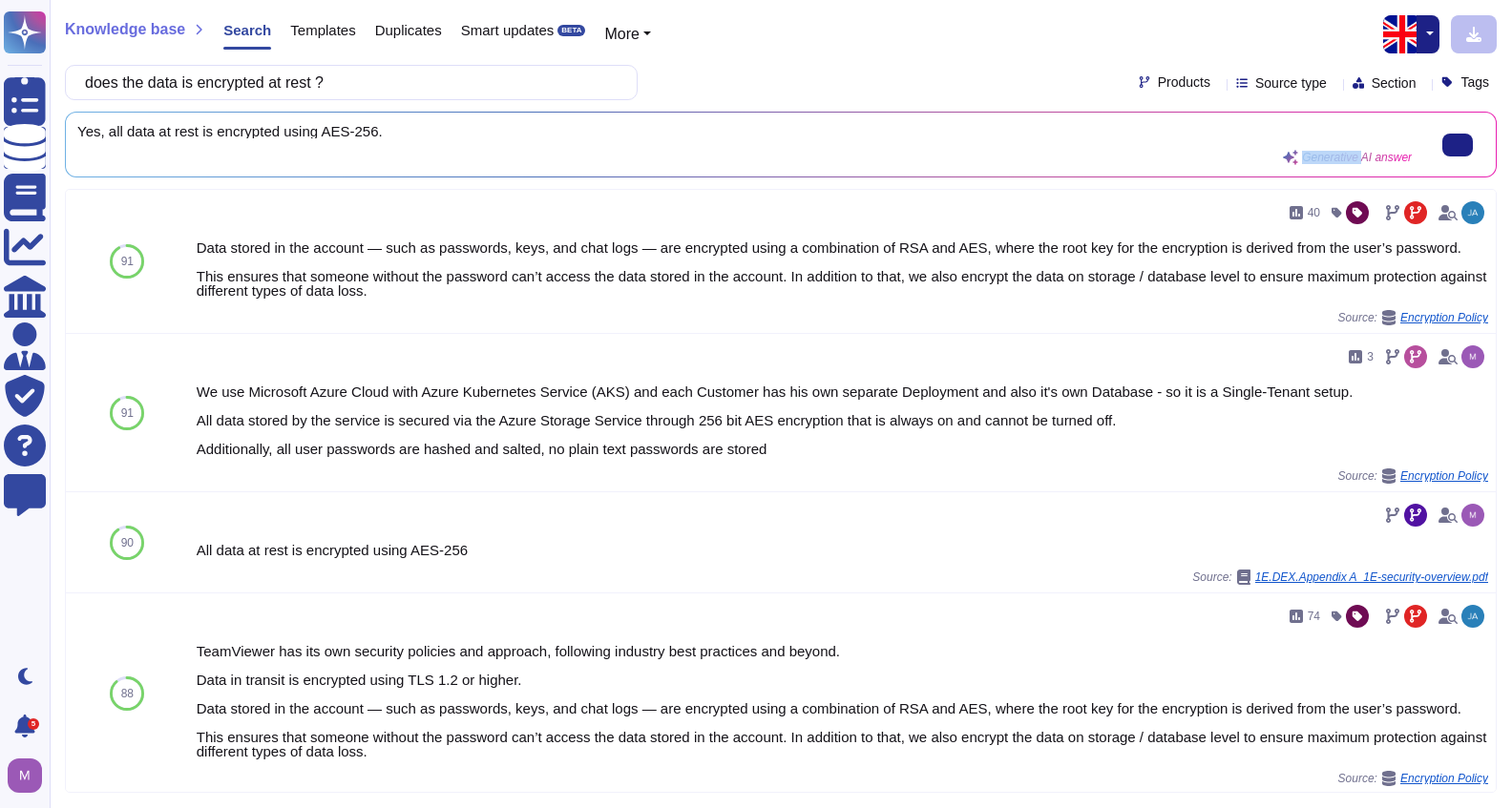 click on "Generative AI answer" at bounding box center (1347, 157) 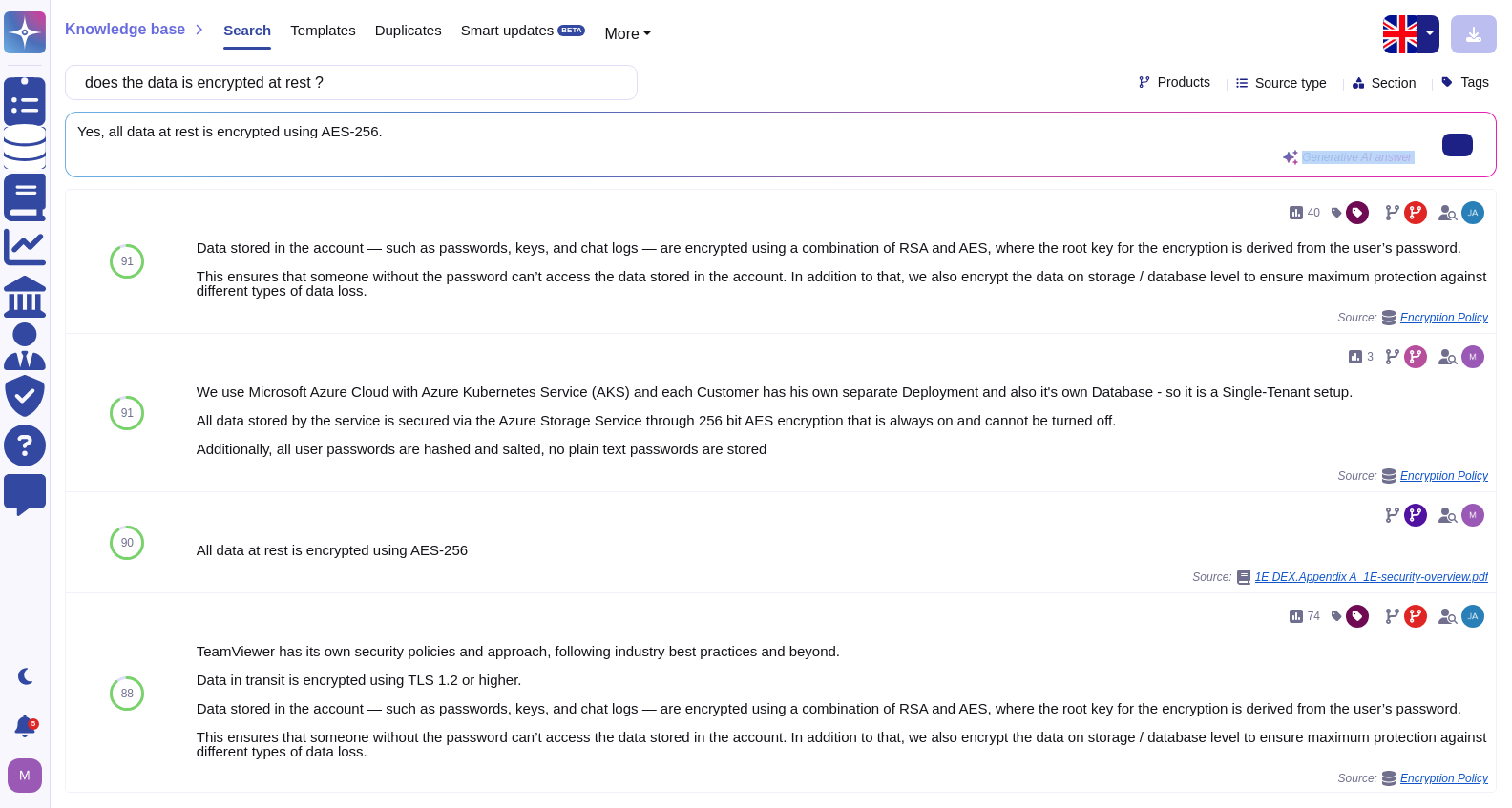 click on "Generative AI answer" at bounding box center (1347, 157) 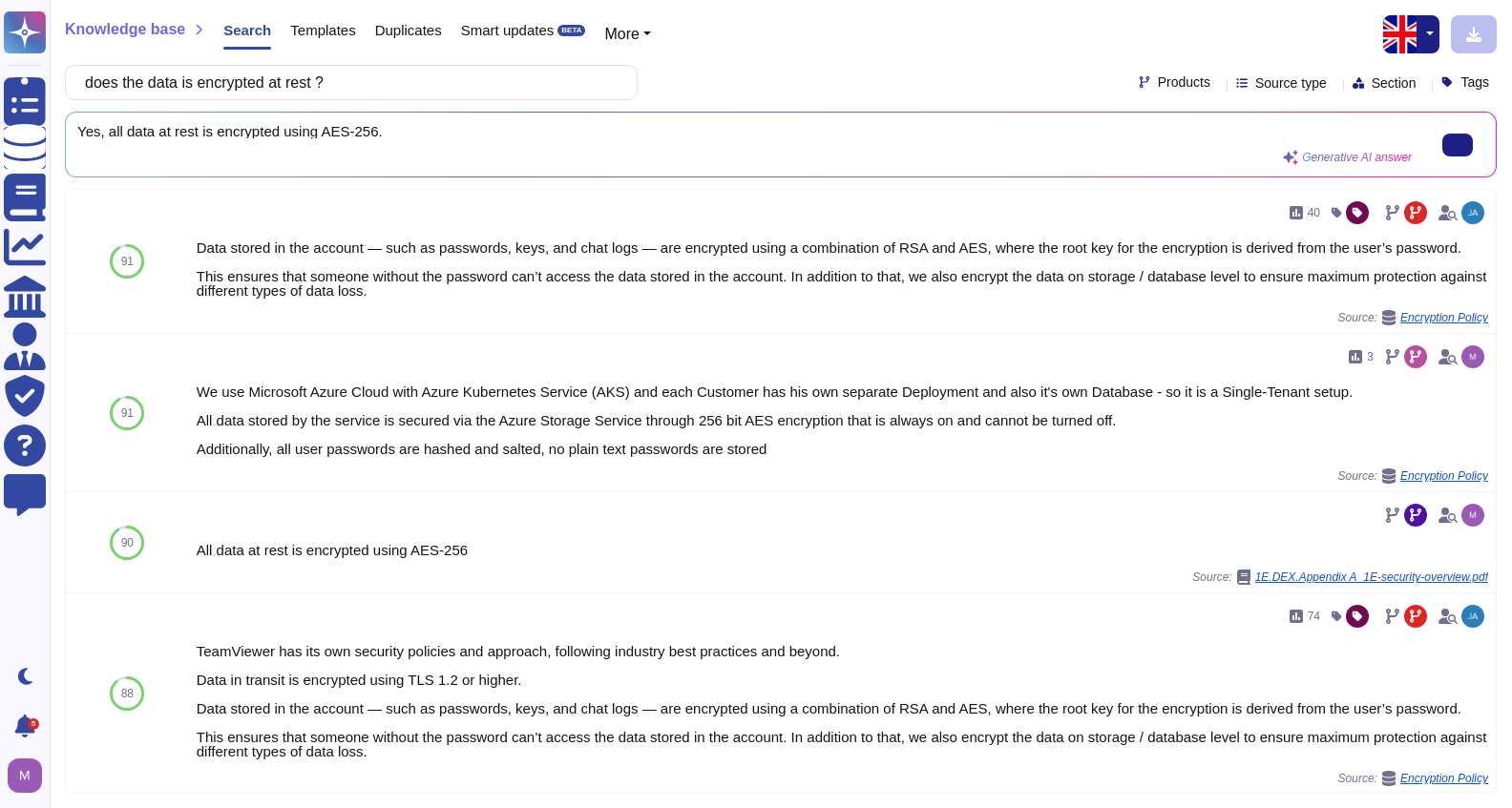 click 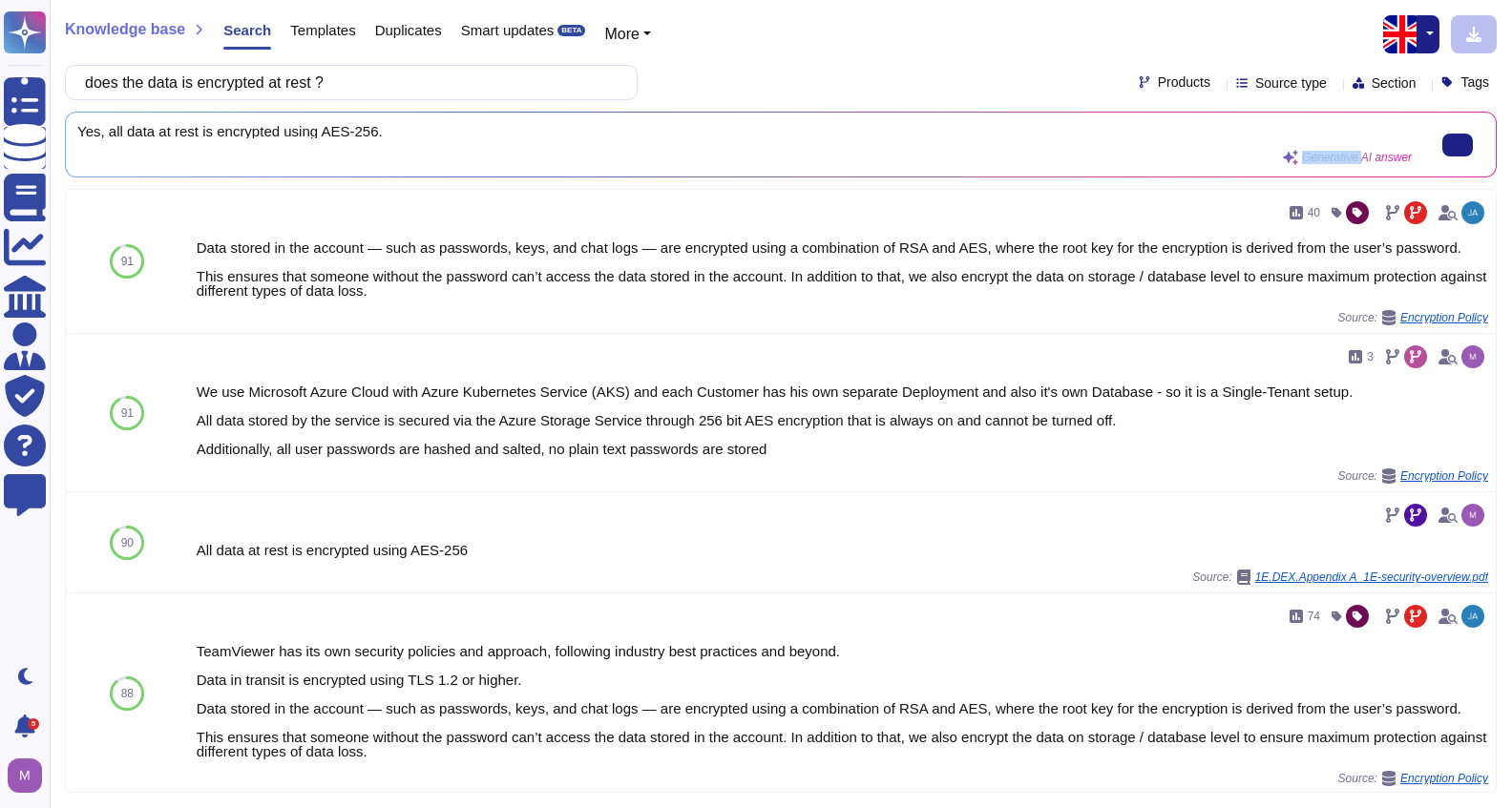 click 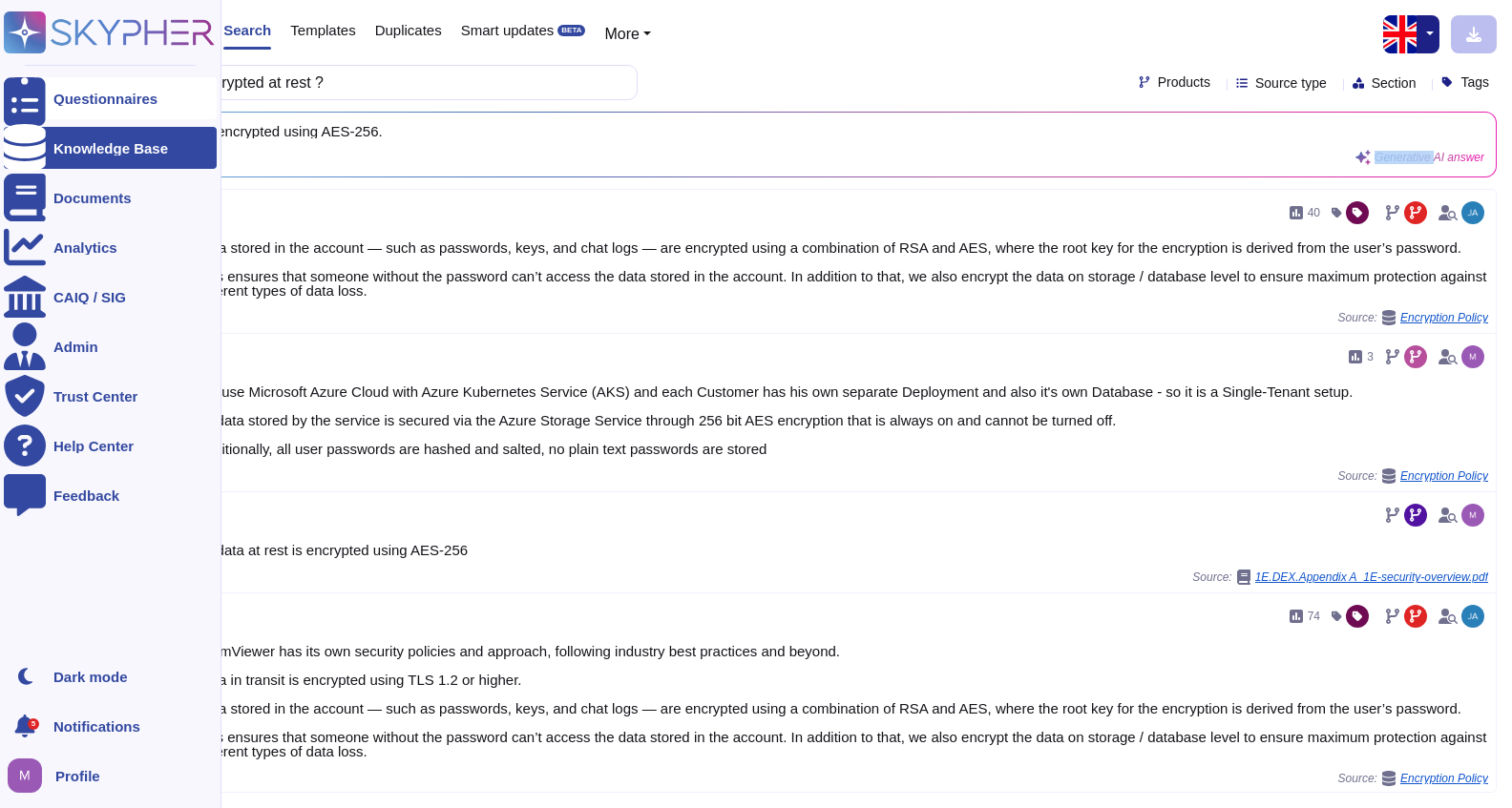 click on "Questionnaires" at bounding box center [105, 98] 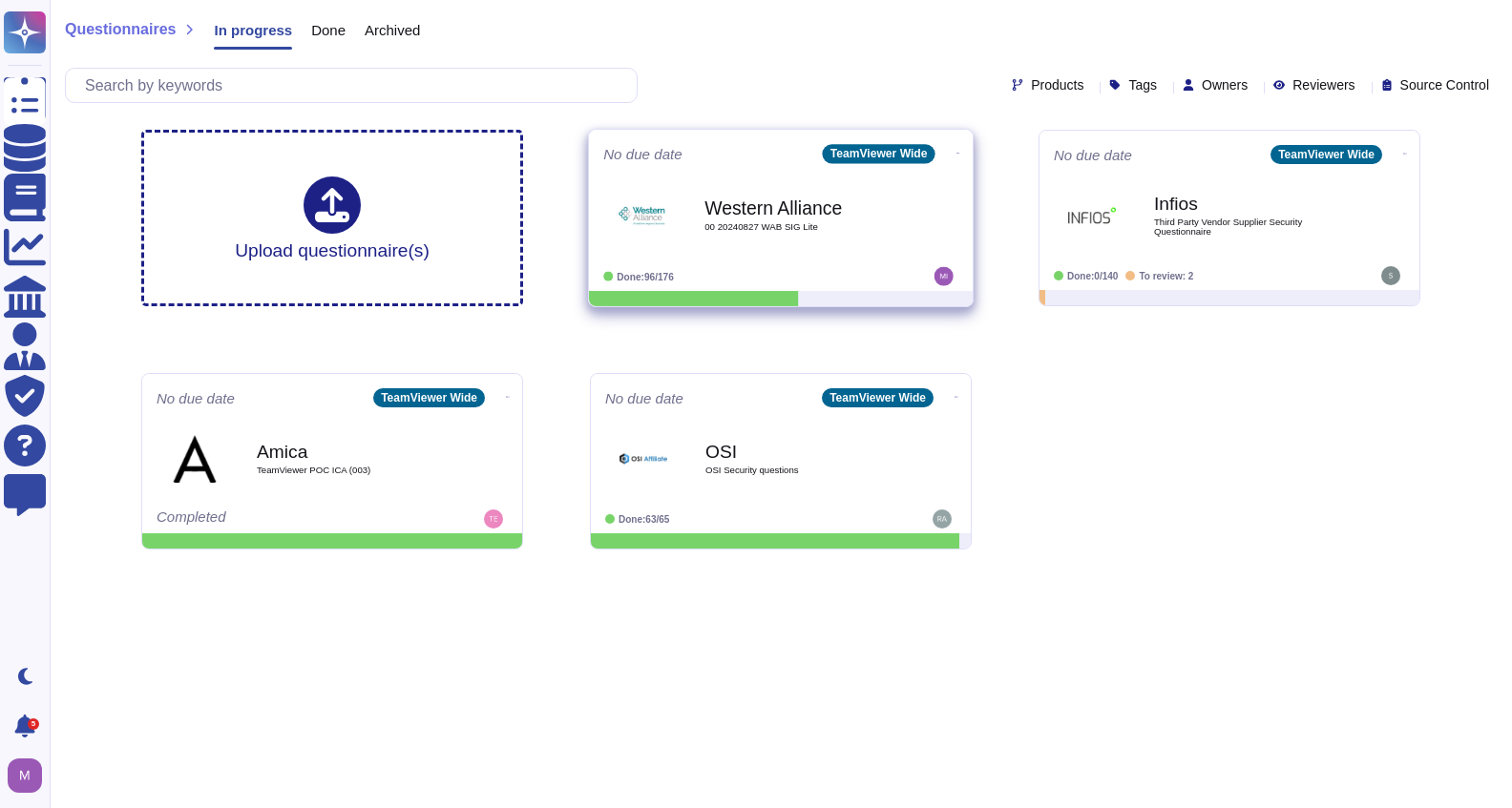 click on "00 20240827 WAB SIG Lite" at bounding box center (801, 227) 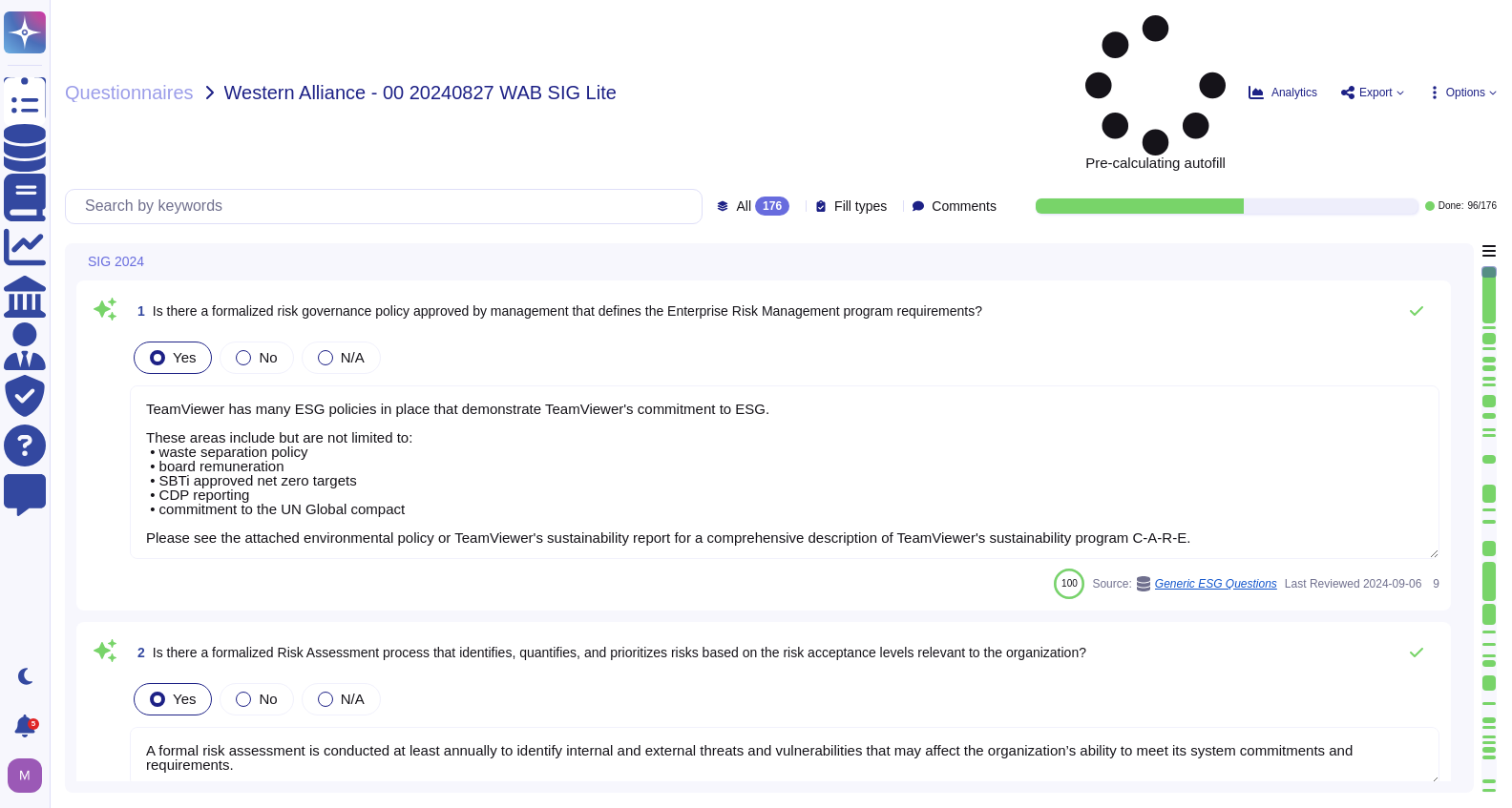 type on "TeamViewer has many ESG policies in place that demonstrate TeamViewer's commitment to ESG.
These areas include but are not limited to:
• waste separation policy
• board remuneration
• SBTi approved net zero targets
• CDP reporting
• commitment to the UN Global compact
Please see the attached environmental policy or TeamViewer's sustainability report for a comprehensive description of TeamViewer's sustainability program C-A-R-E." 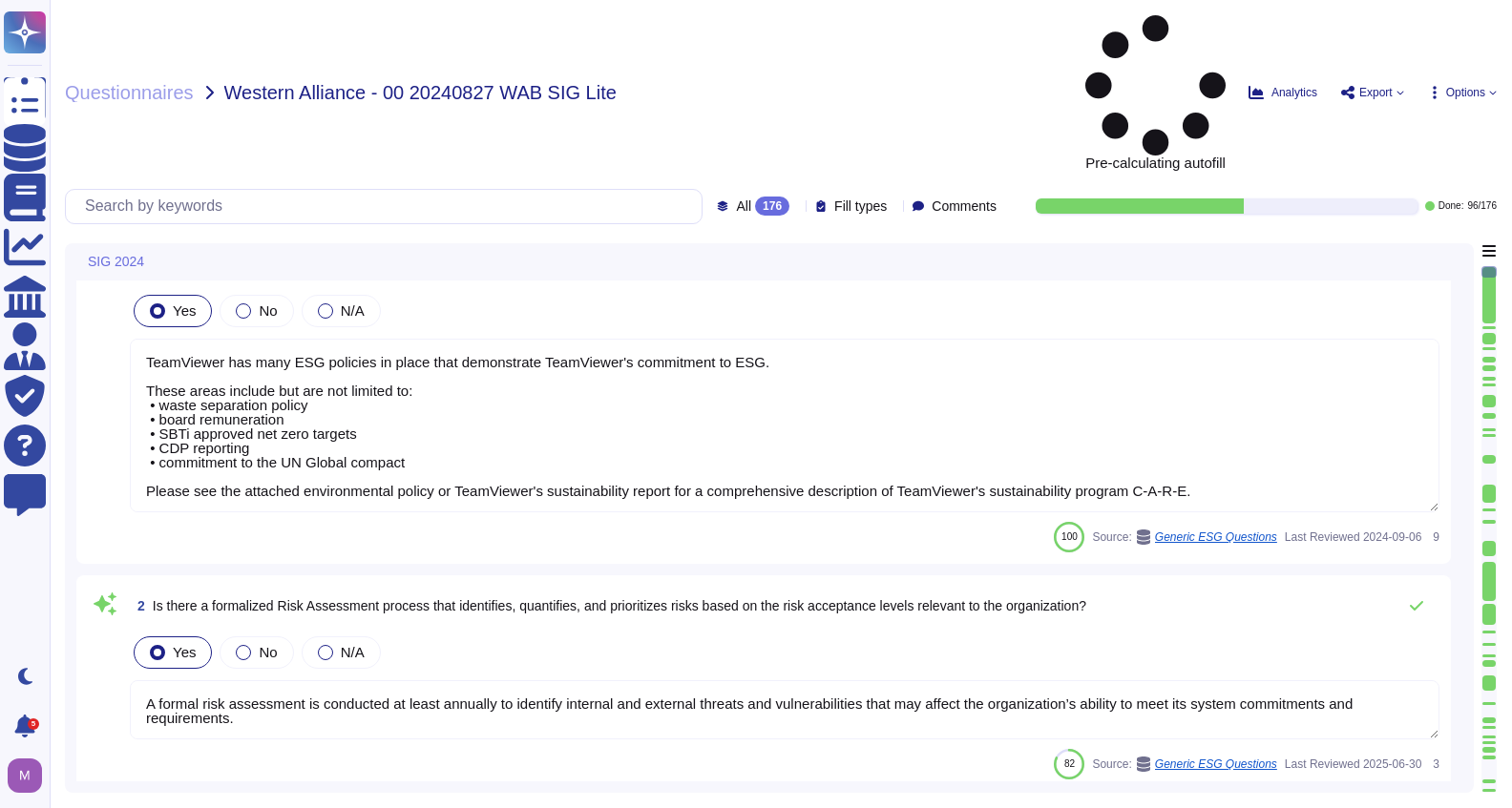 type on "https://compliance.teamviewer.com/
TeamViewer respective departments conduct internal review of their relevant policies at least once a year.
In addition, Internal and External audits are conducted on annual basis.
The ISMS program and related aspects are reviewed and updated annually.
Logs for all policies as well as policy revision history are maintained in the document itself.
TeamViewer currently conducts independent HIPAA, SOC2, SOC3, ISO27001 assessments each year and performs an external Cybersecurity Posture Assessment using a 3rd party vendor." 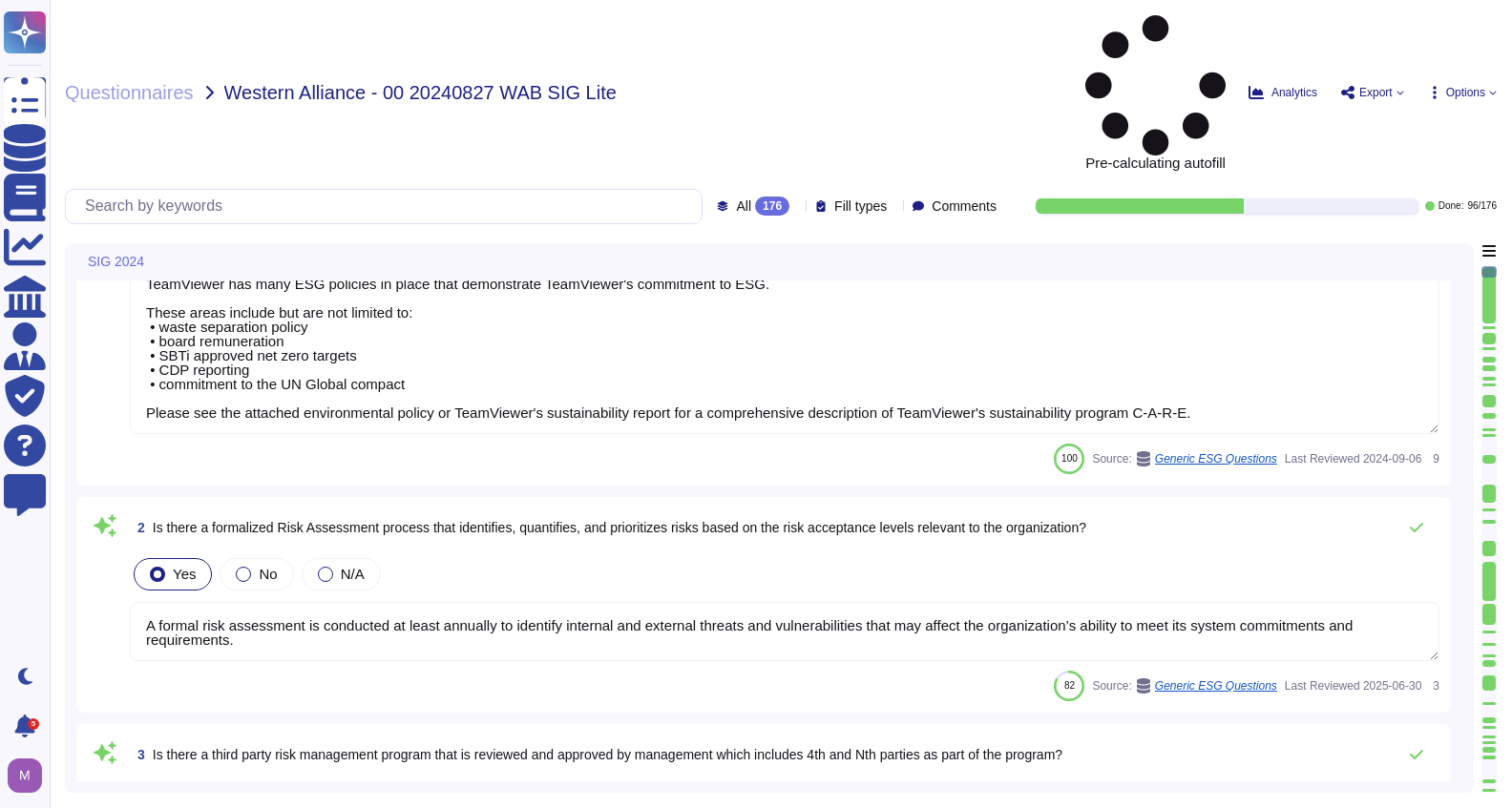 scroll, scrollTop: 127, scrollLeft: 0, axis: vertical 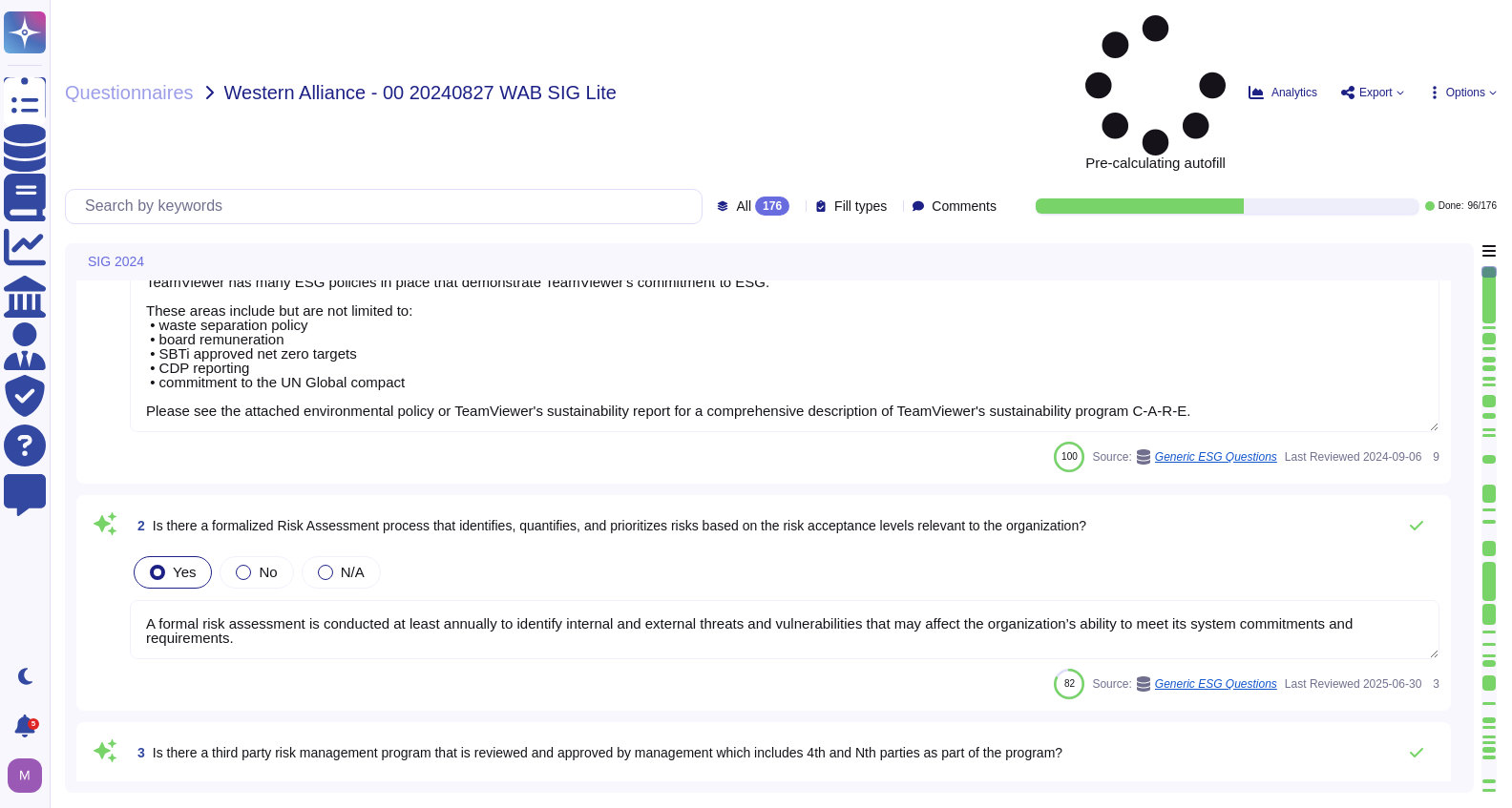 click on "A formal risk assessment is conducted at least annually to identify internal and external threats and vulnerabilities that may affect the organization’s ability to meet its system commitments and requirements." at bounding box center [785, 630] 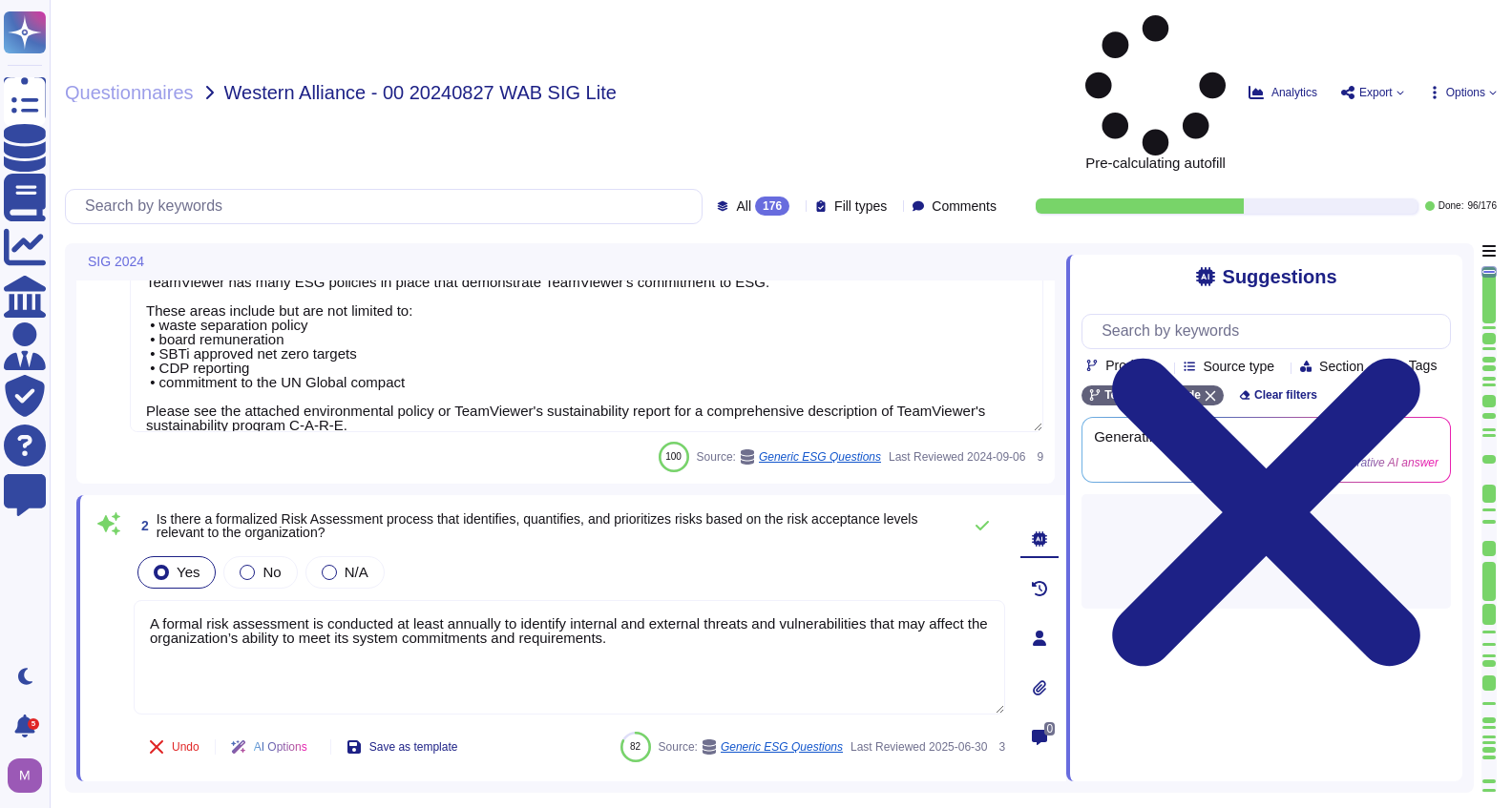 type on "https://compliance.teamviewer.com/
TeamViewer respective departments conduct internal review of their relevant policies at least once a year.
In addition, Internal and External audits are conducted on annual basis.
The ISMS program and related aspects are reviewed and updated annually.
Logs for all policies as well as policy revision history are maintained in the document itself.
TeamViewer currently conducts independent HIPAA, SOC2, SOC3, ISO27001 assessments each year and performs an external Cybersecurity Posture Assessment using a 3rd party vendor." 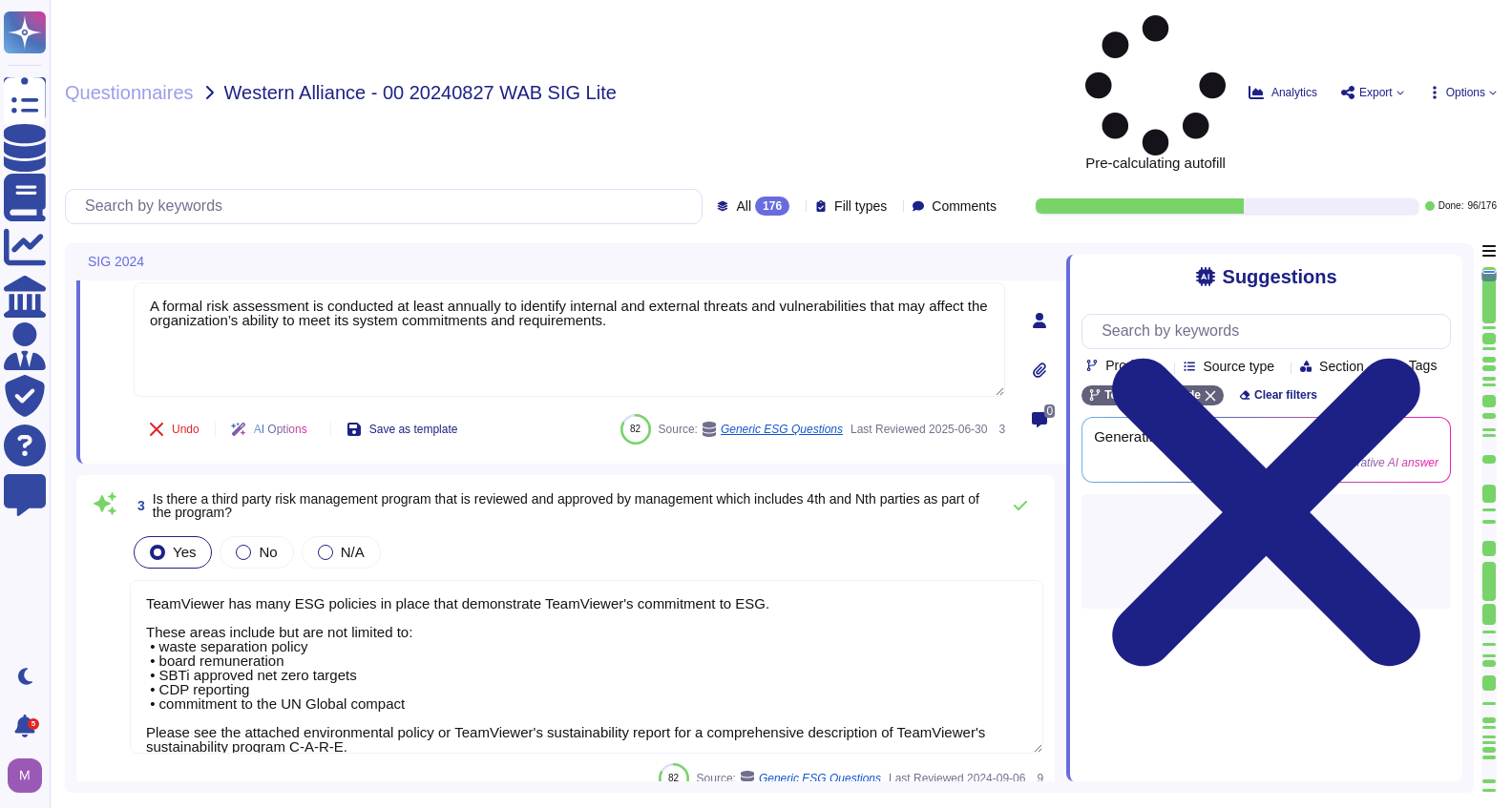 scroll, scrollTop: 445, scrollLeft: 0, axis: vertical 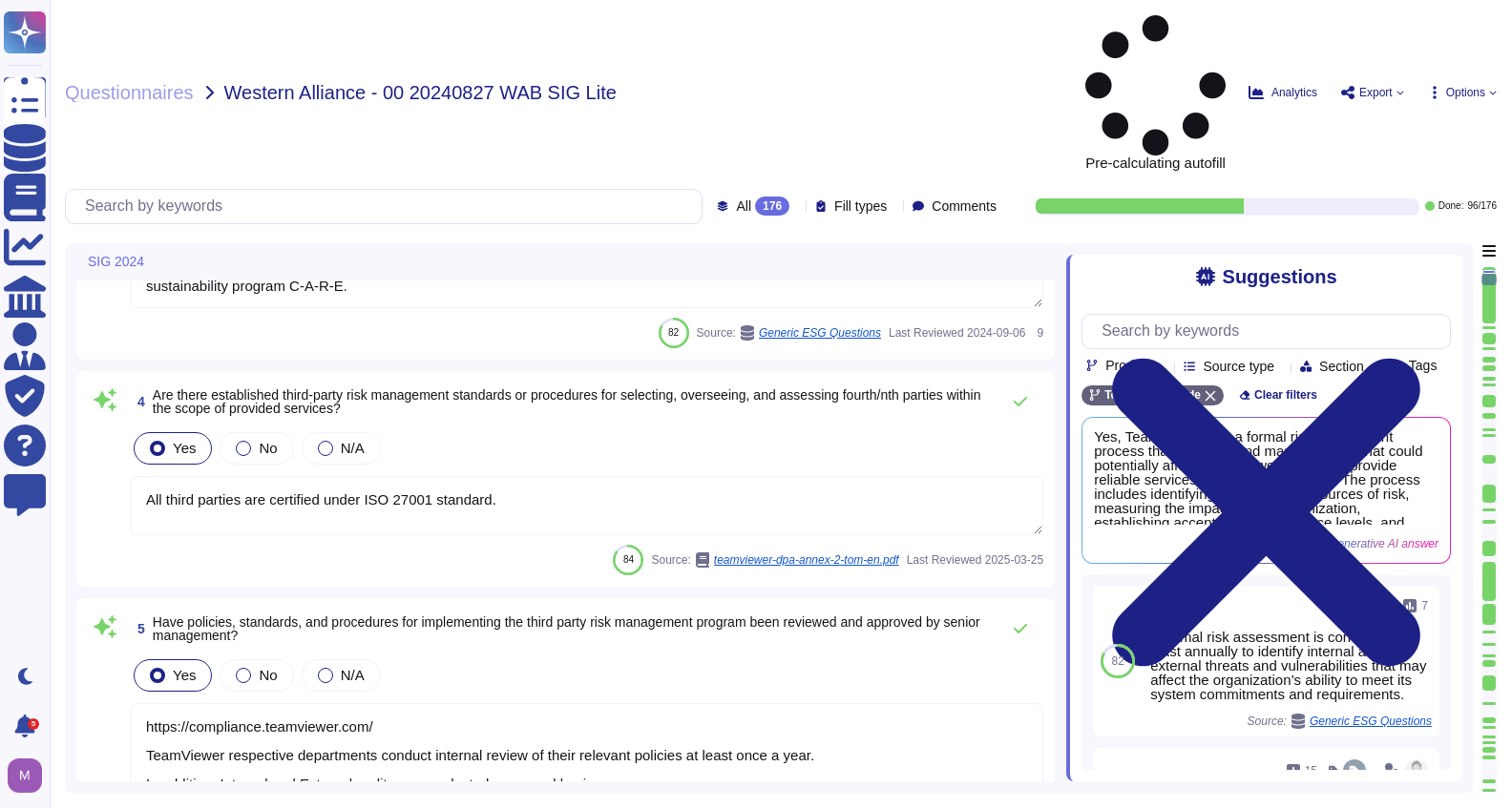 type on "All employees are trained internally in accordance with Art. 32 (4) GDPR and are obliged to ensure that personal data is handled in accordance with data protection requirements.
Employees are considered as external and should not have access to company information as long as their onboarding has not been completed and their administrative engagement such as signing clause of confidentiality is not done." 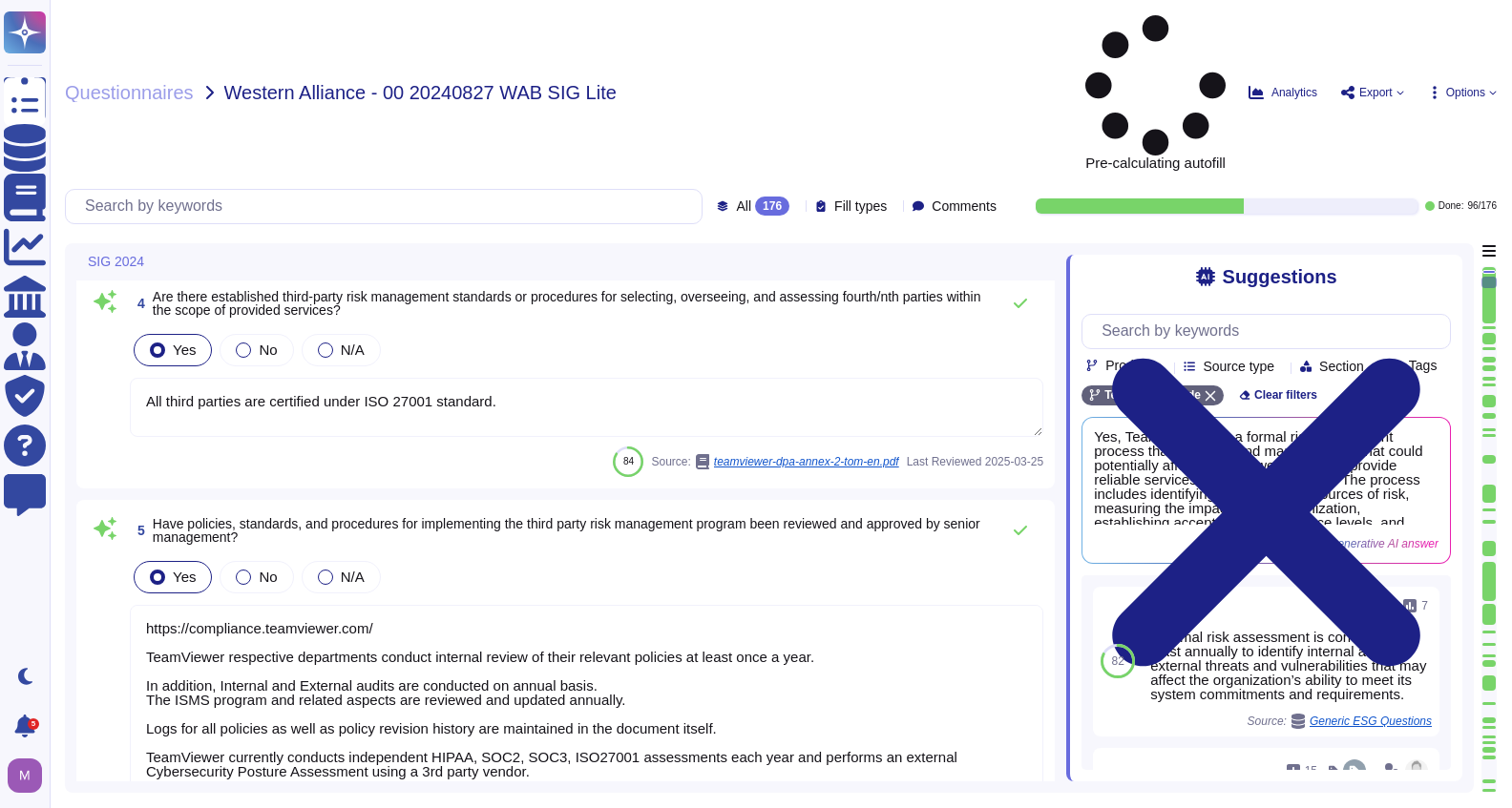 scroll, scrollTop: 954, scrollLeft: 0, axis: vertical 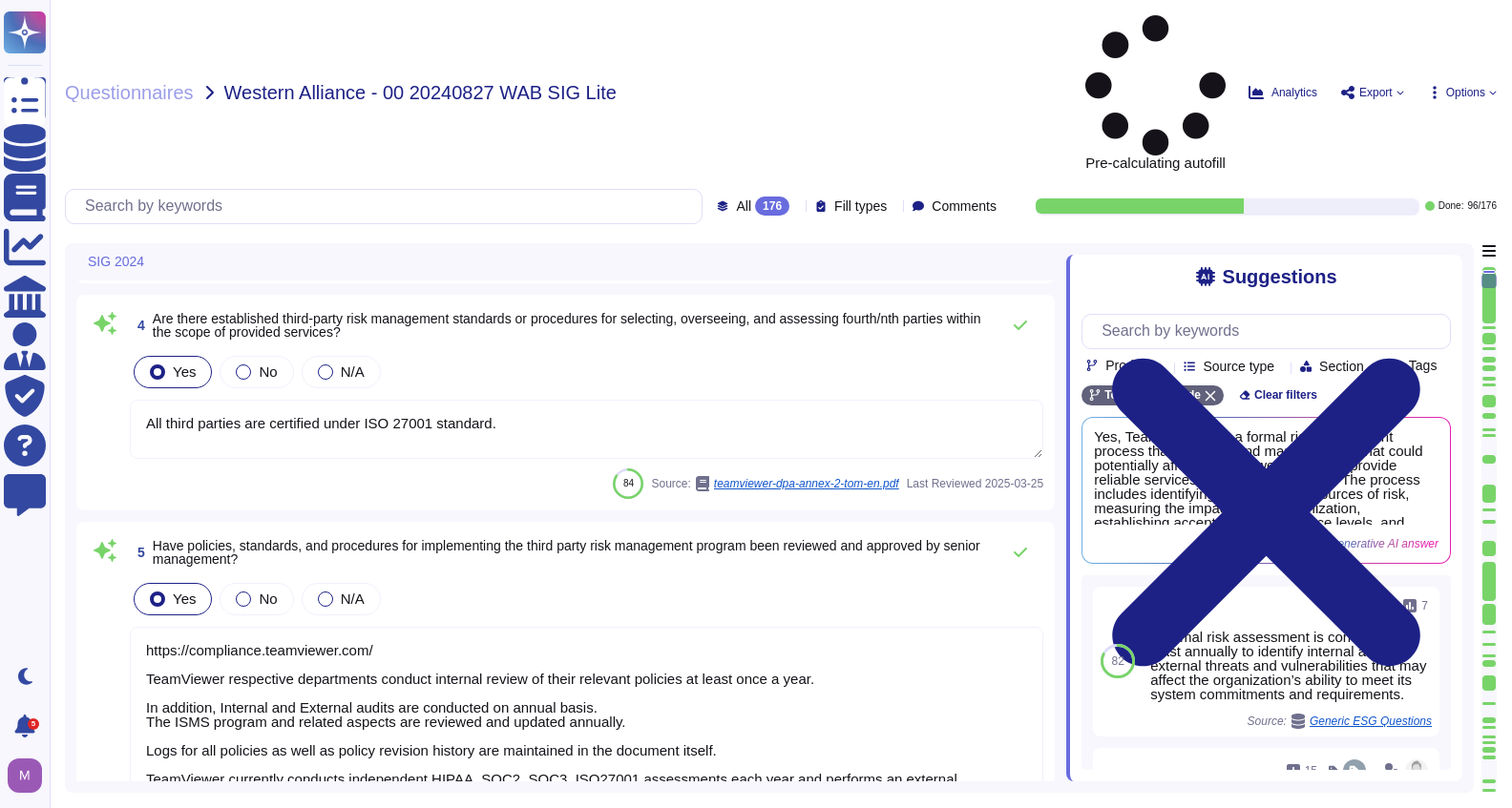 click on "All third parties are certified under ISO 27001 standard." at bounding box center (586, 429) 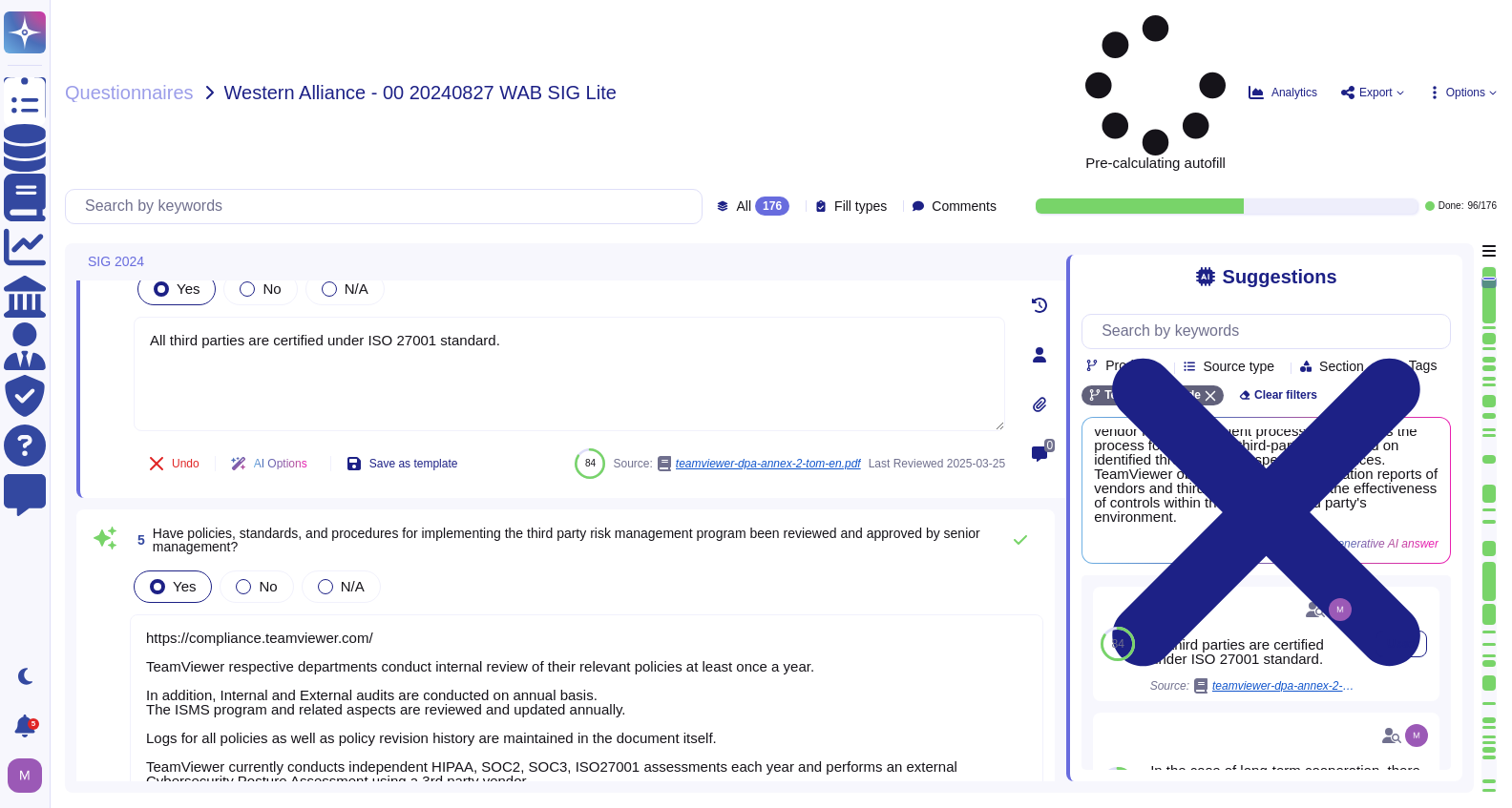 scroll, scrollTop: 50, scrollLeft: 0, axis: vertical 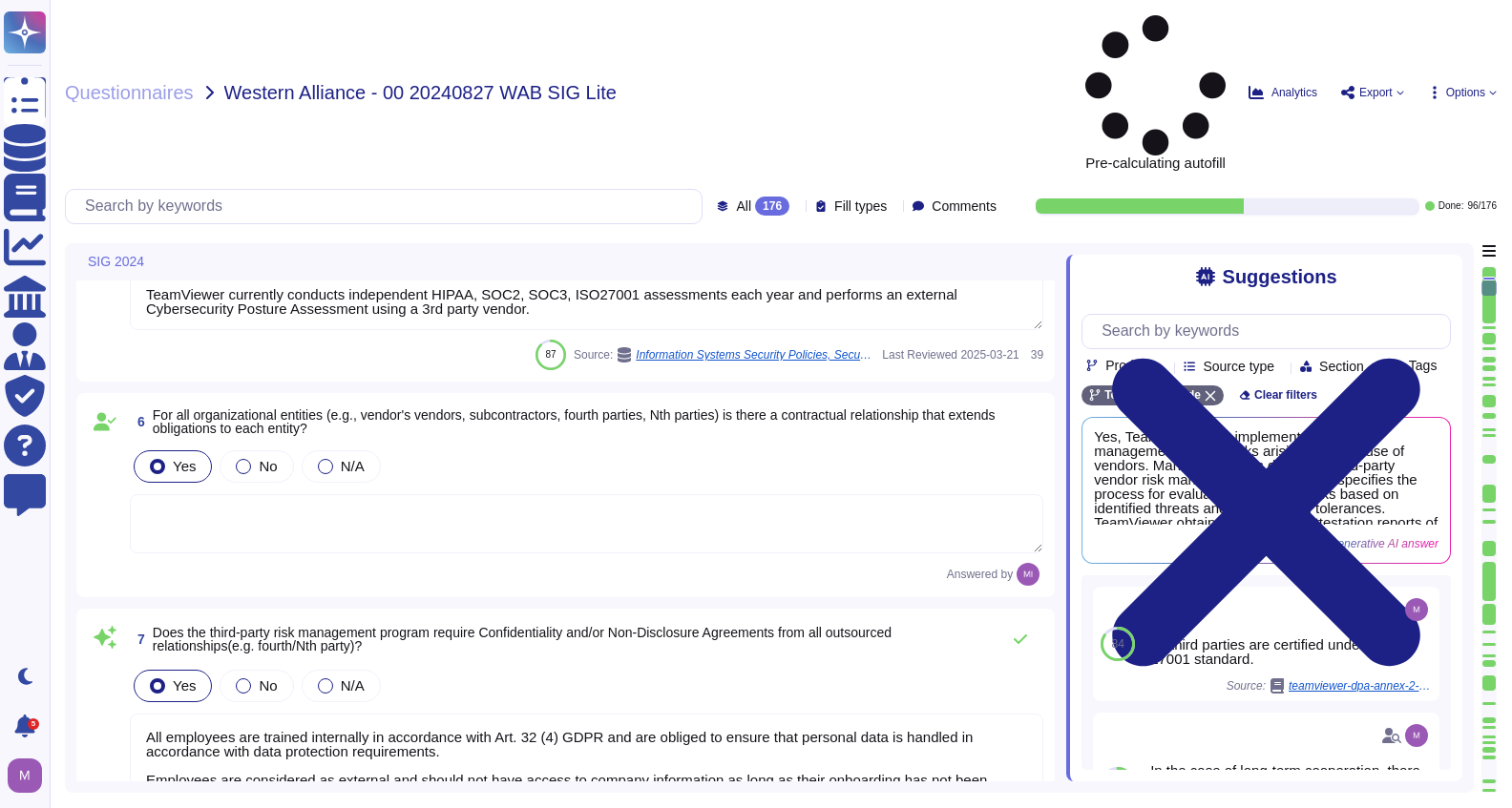 type on "This is part of the employment contracts" 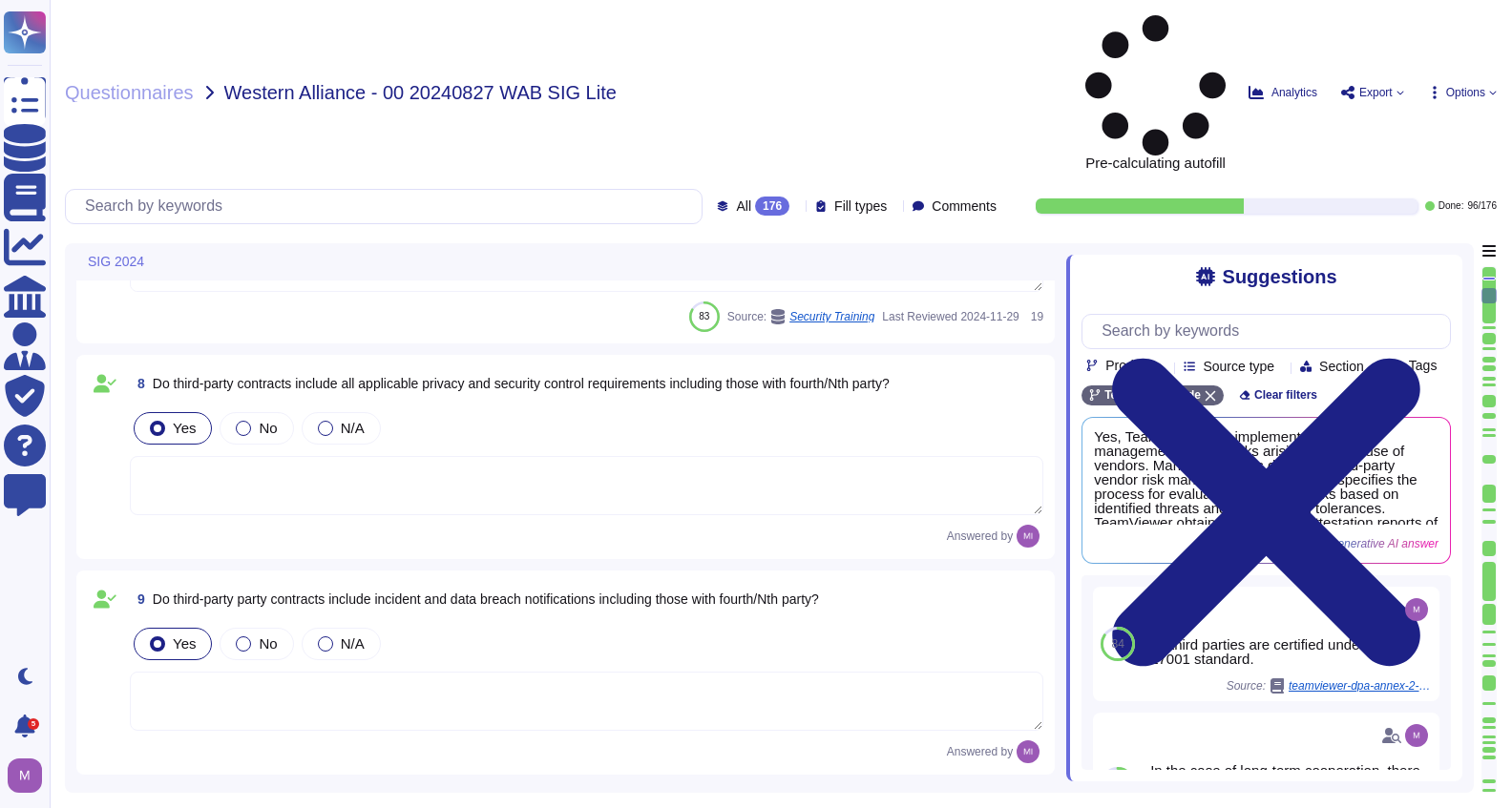 type on "TeamViewer has many ESG policies in place that demonstrate TeamViewer's commitment to ESG.
These areas include but are not limited to:
• waste separation policy
• board remuneration
• SBTi approved net zero targets
• CDP reporting
• commitment to the UN Global compact
Please see the attached environmental policy or TeamViewer's sustainability report for a comprehensive description of TeamViewer's sustainability program C-A-R-E." 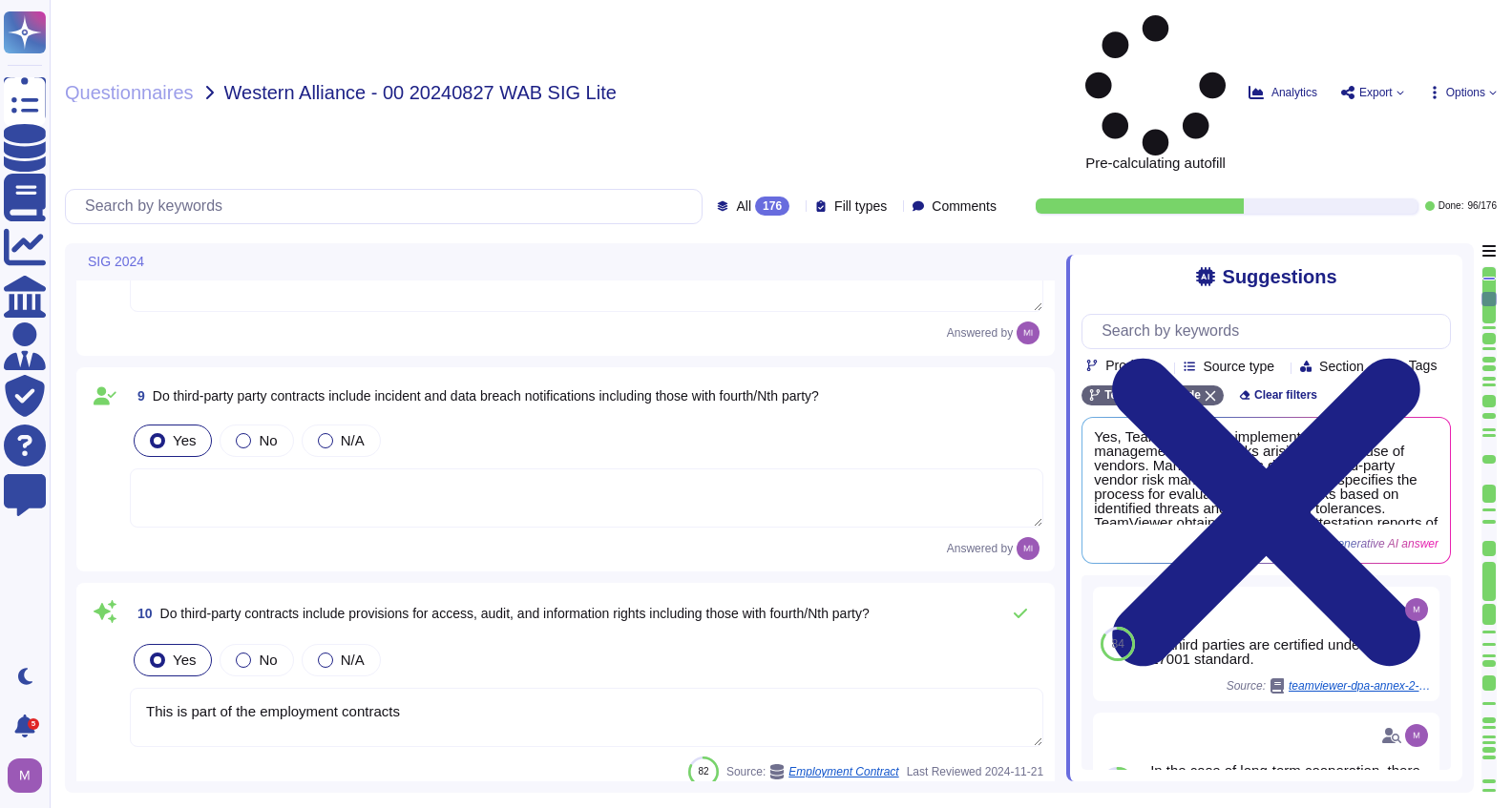 type on "A formal risk assessment is conducted at least annually to identify internal and external threats and vulnerabilities that may affect the organization’s ability to meet its system commitments and requirements." 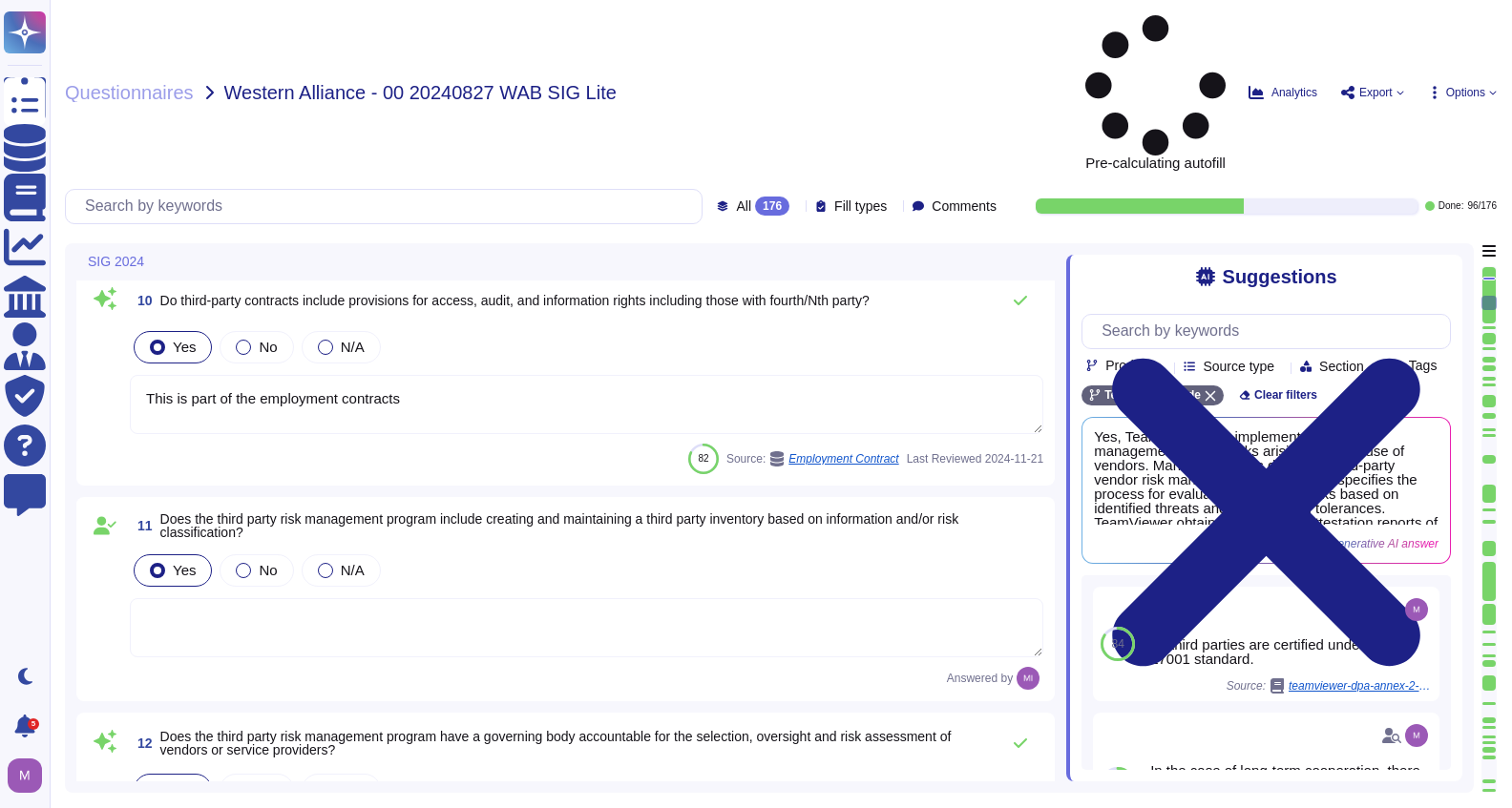 type on "In the case of long-term cooperation, there is an ongoing review of subprocessors and the level of protection afforded to data processed with each one." 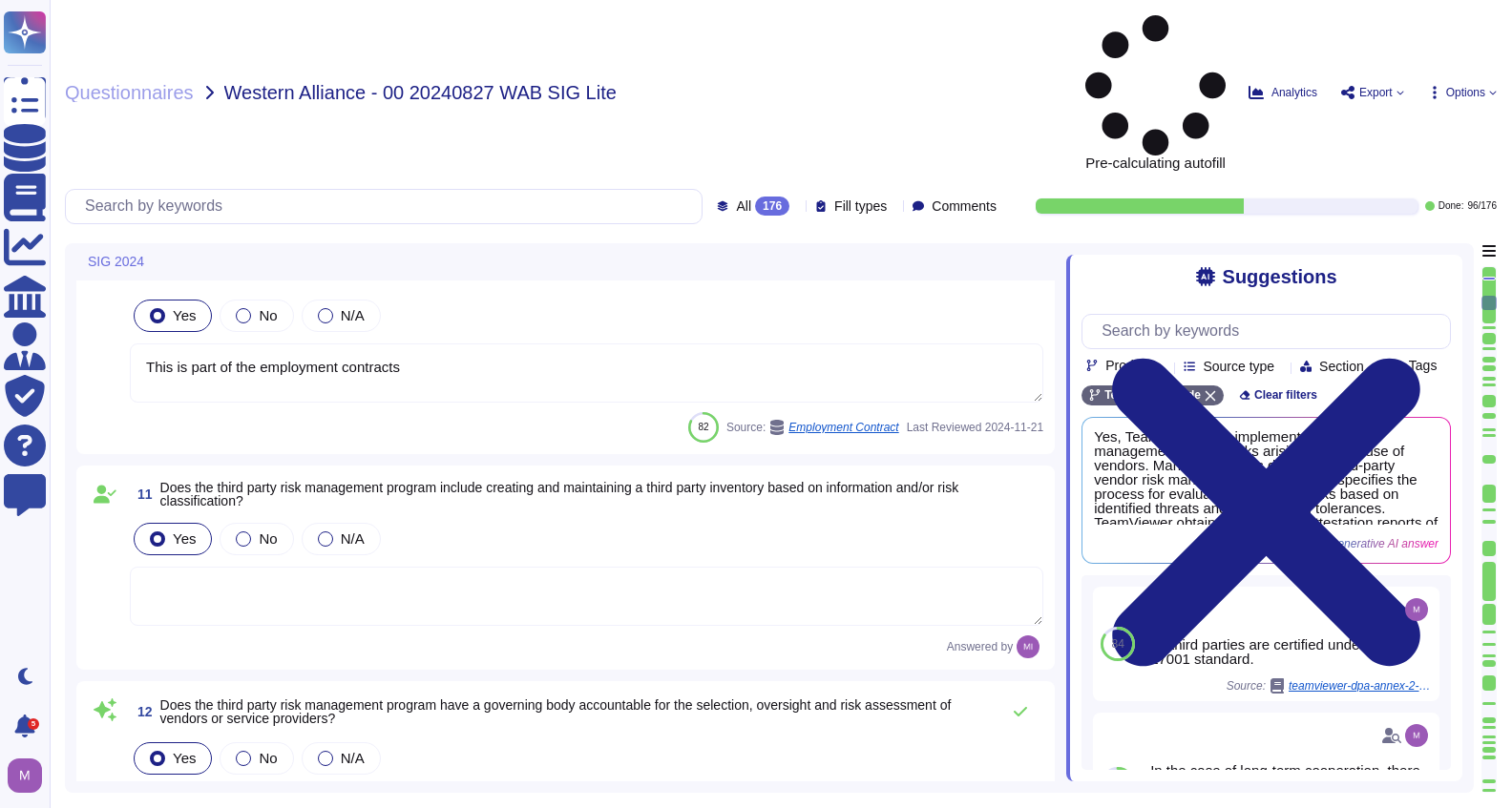 scroll, scrollTop: 2480, scrollLeft: 0, axis: vertical 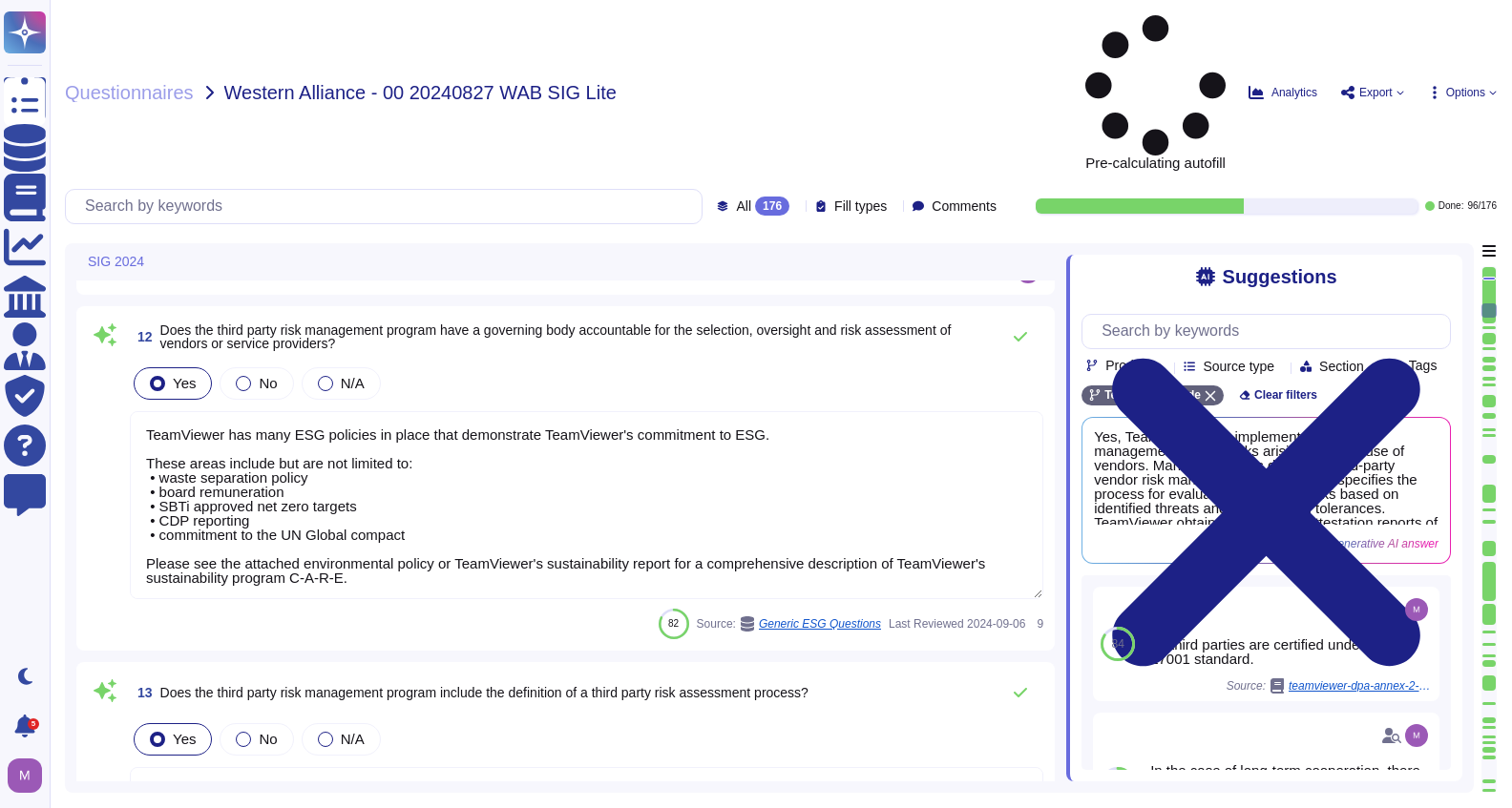 type on "Bitsight also has a Policy Review Board which reviews and arbitrates customer disputes associated with its ratings." 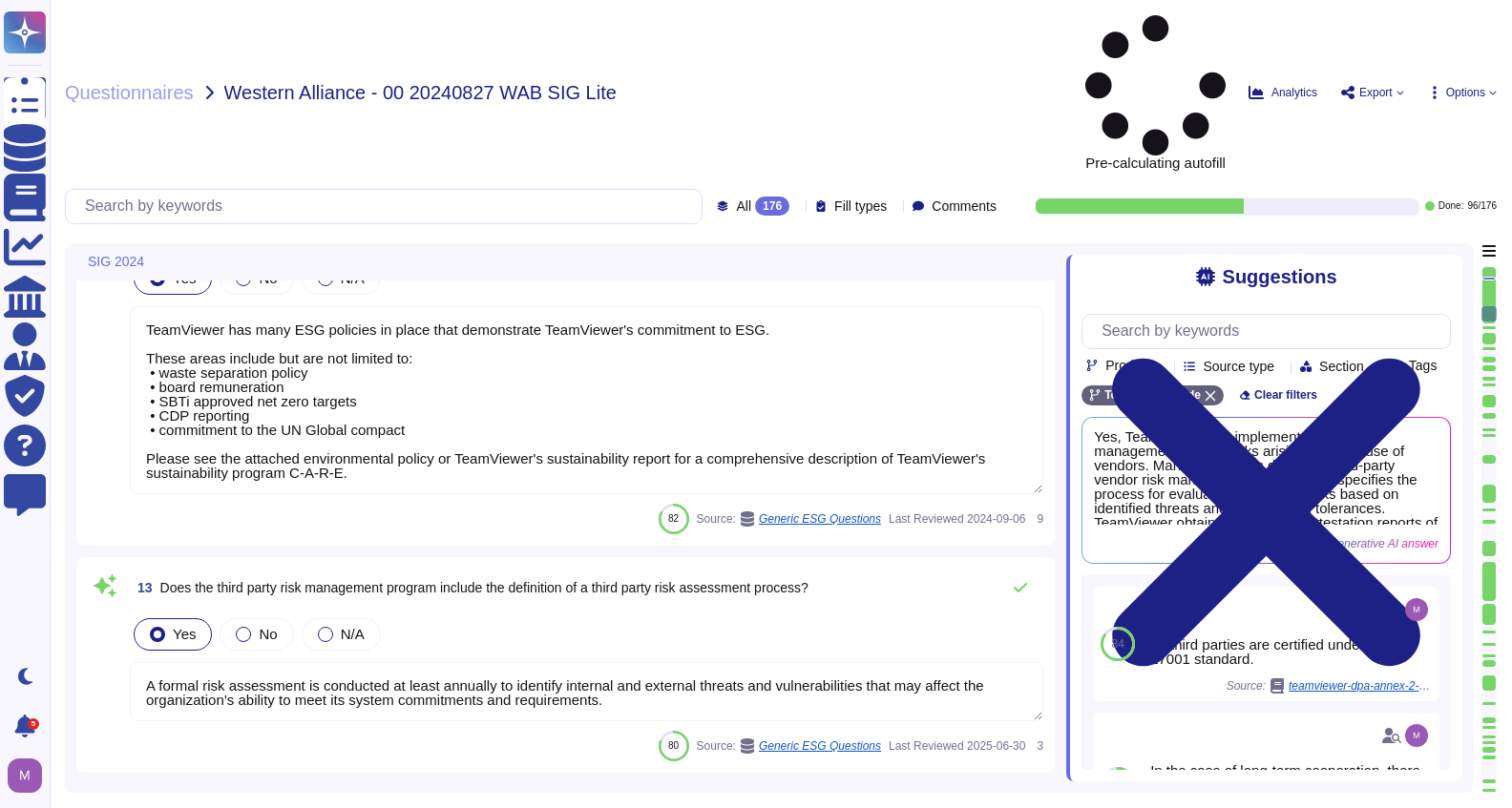 type on "TeamViewer is working in alignment with local laws in the areas of operation where possible, criminal, education, and references where possible and a dedicated process / guideline for background checks in place.
Before signing employees, TeamViewer will do an Employment Check before the starting date on base of spot checks.
For the Employment Checks, TeamViewer contacts former employers of the candidate to verify the correctness of applicant’s statements regarding his employment history.
Especially for positions in sensitive work fields (like Security, sensitive Software Development positions and critical leading positions), Human Resource will conduct a background check for the employee which includes criminal check, employment check and educational checks." 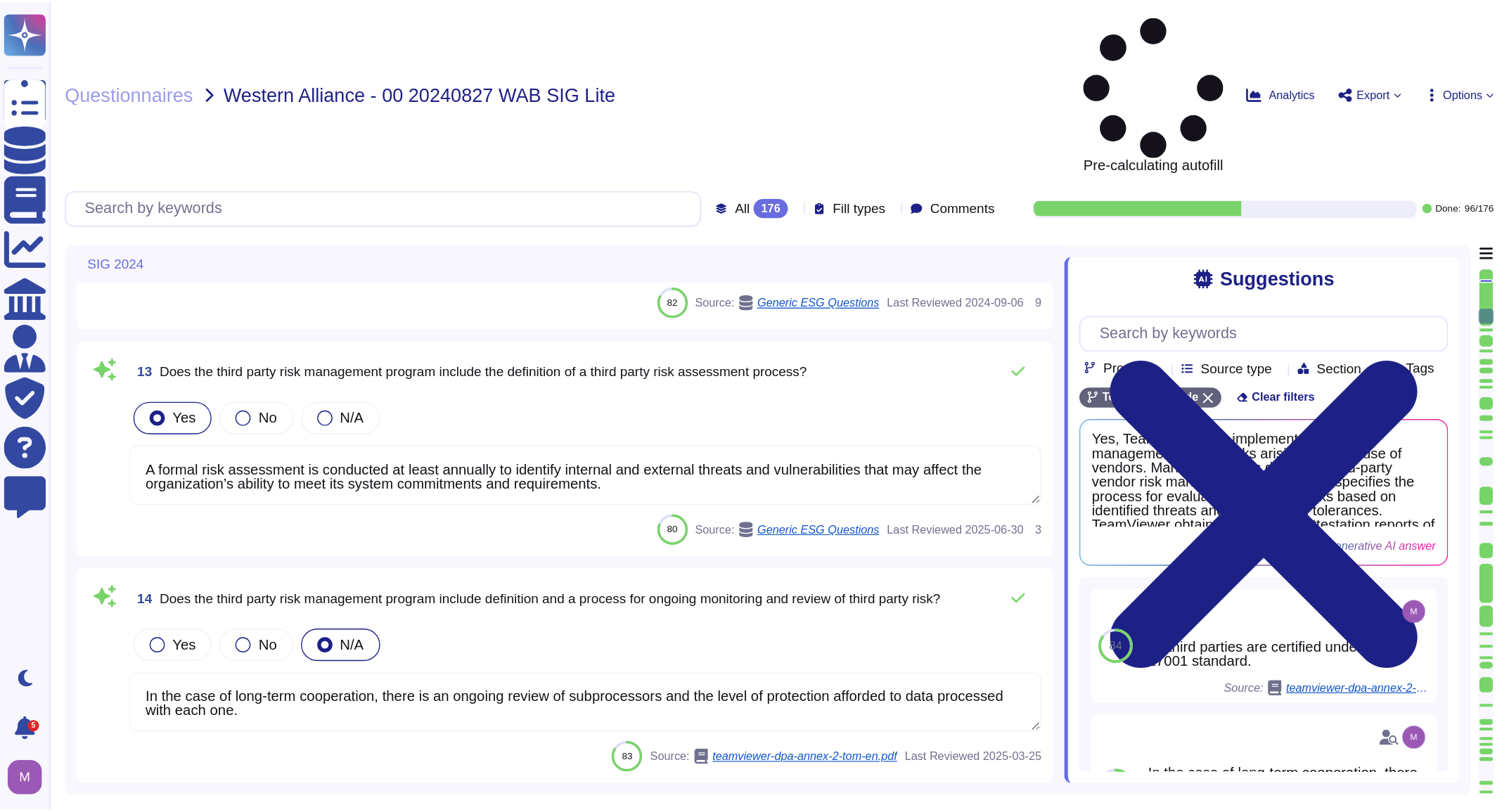 scroll, scrollTop: 2296, scrollLeft: 0, axis: vertical 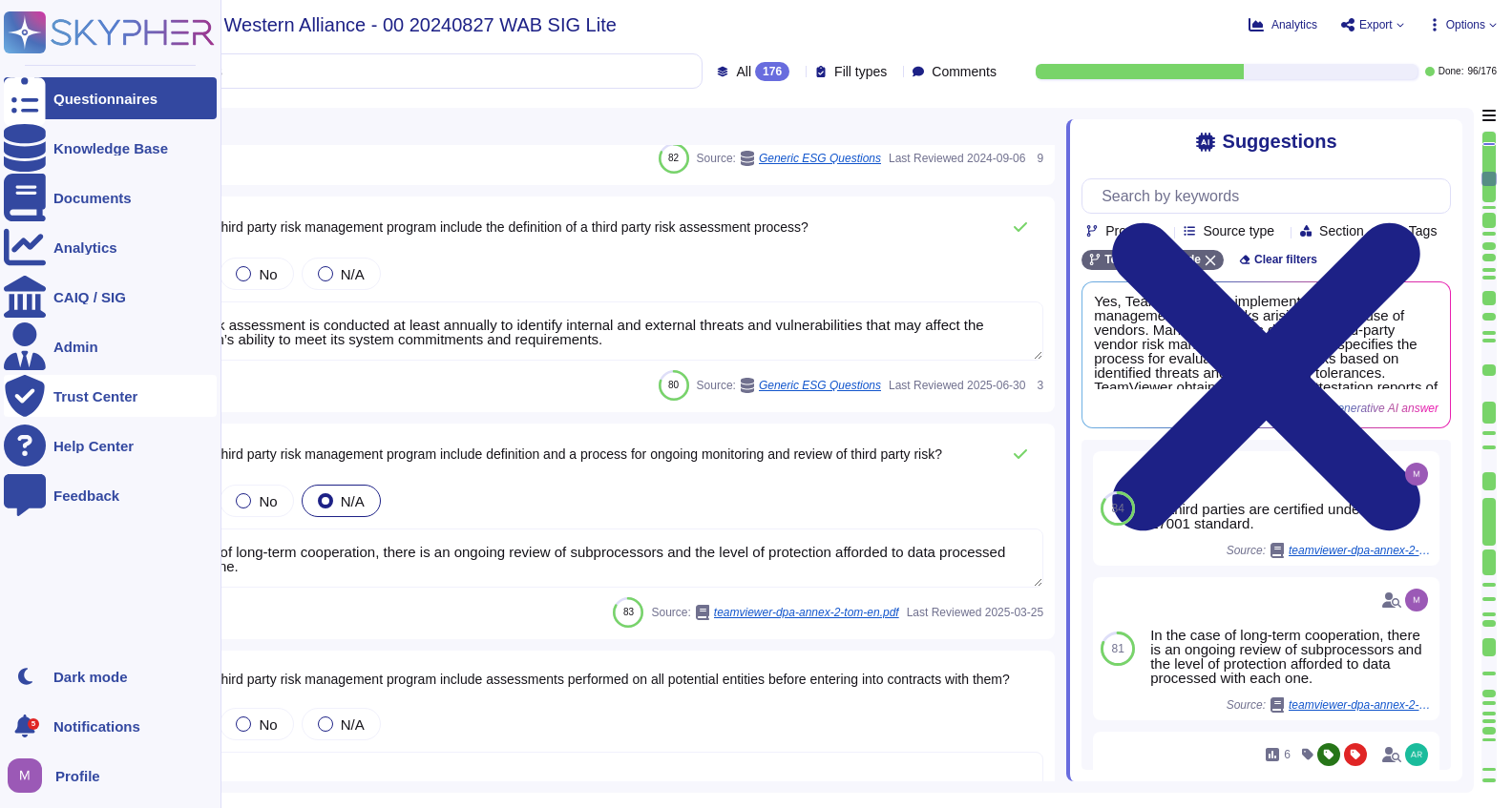 click on "Trust Center" at bounding box center [110, 396] 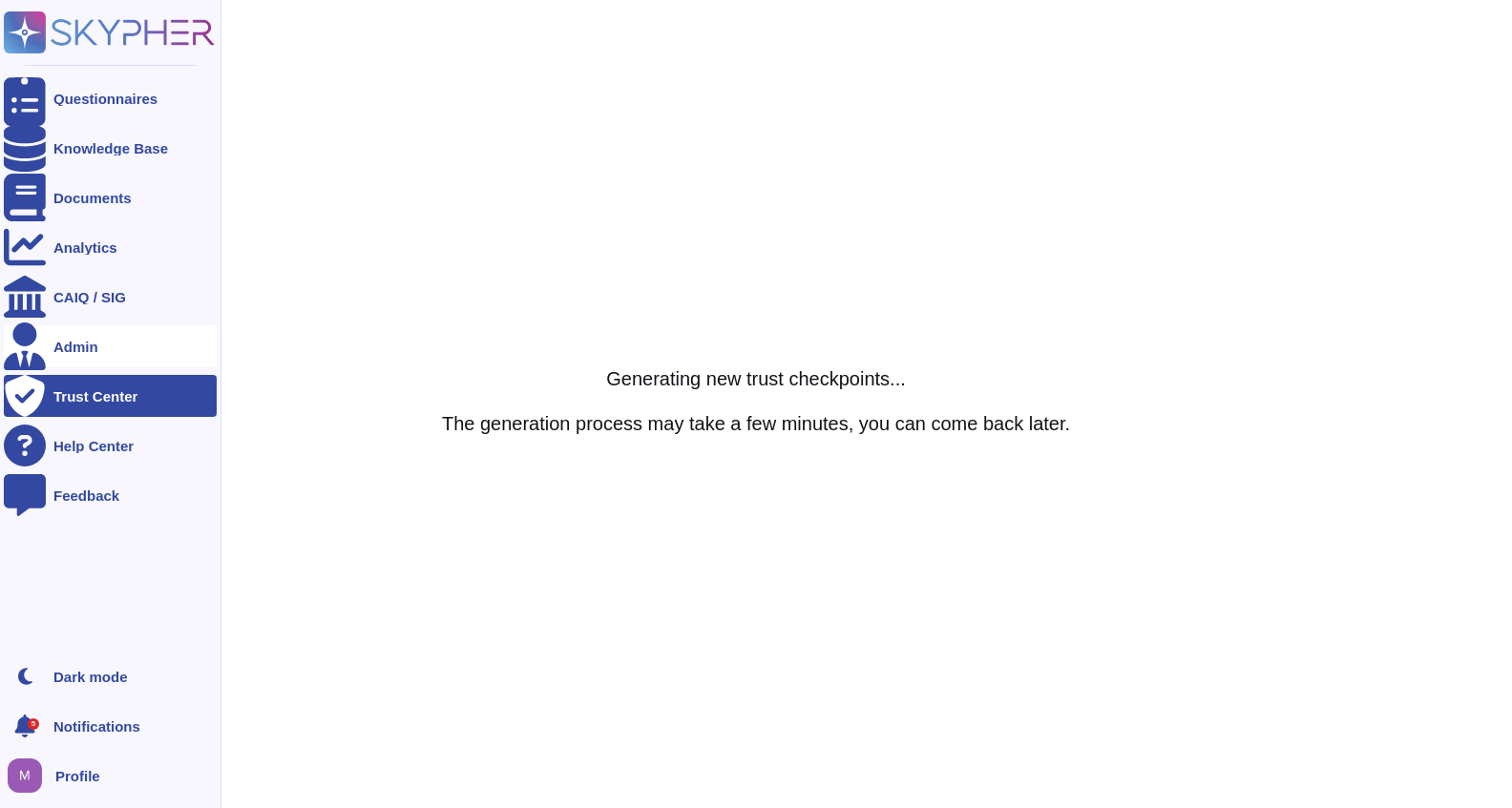 click on "Admin" at bounding box center (75, 346) 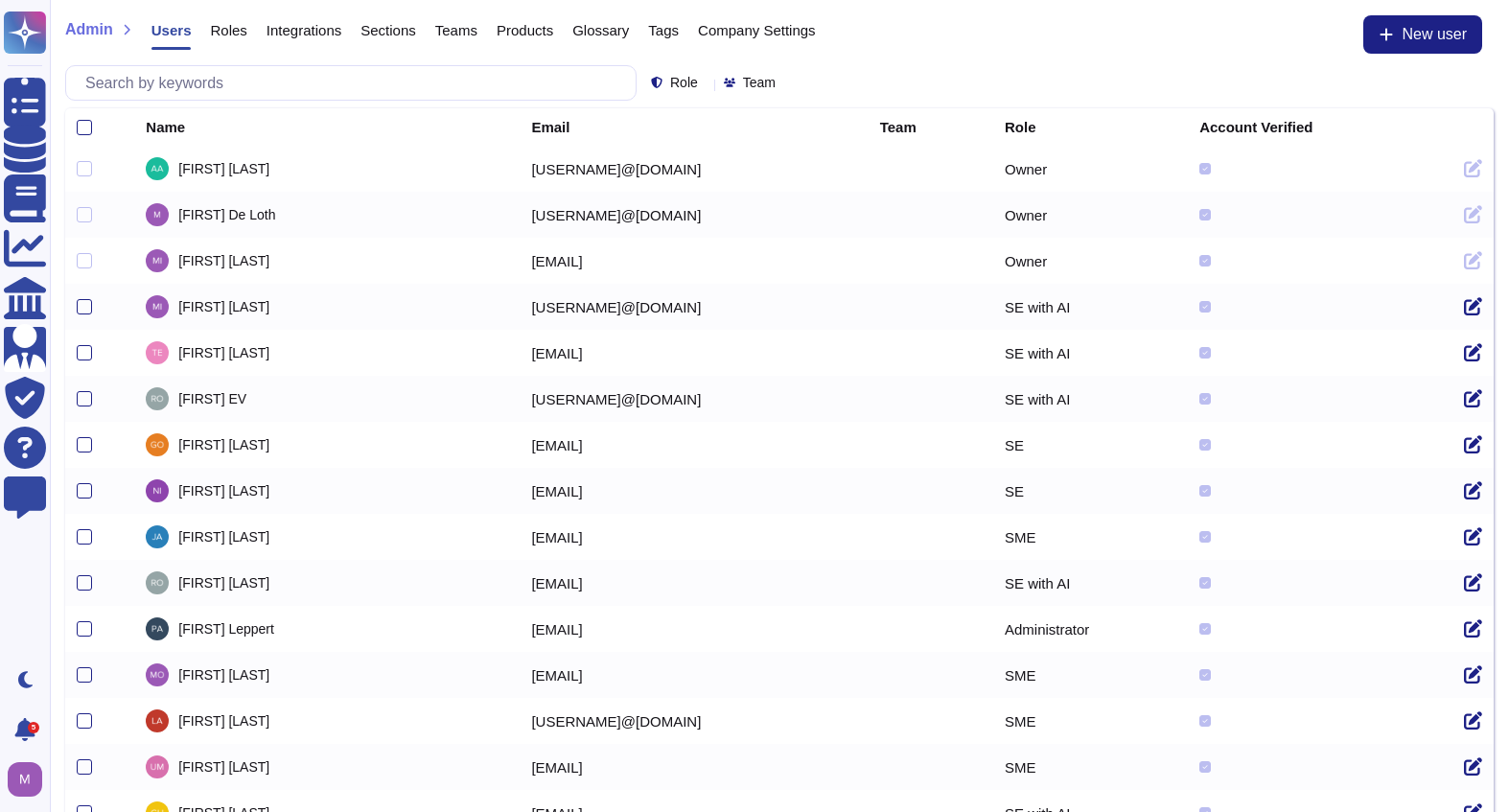 click on "Products" at bounding box center (524, 30) 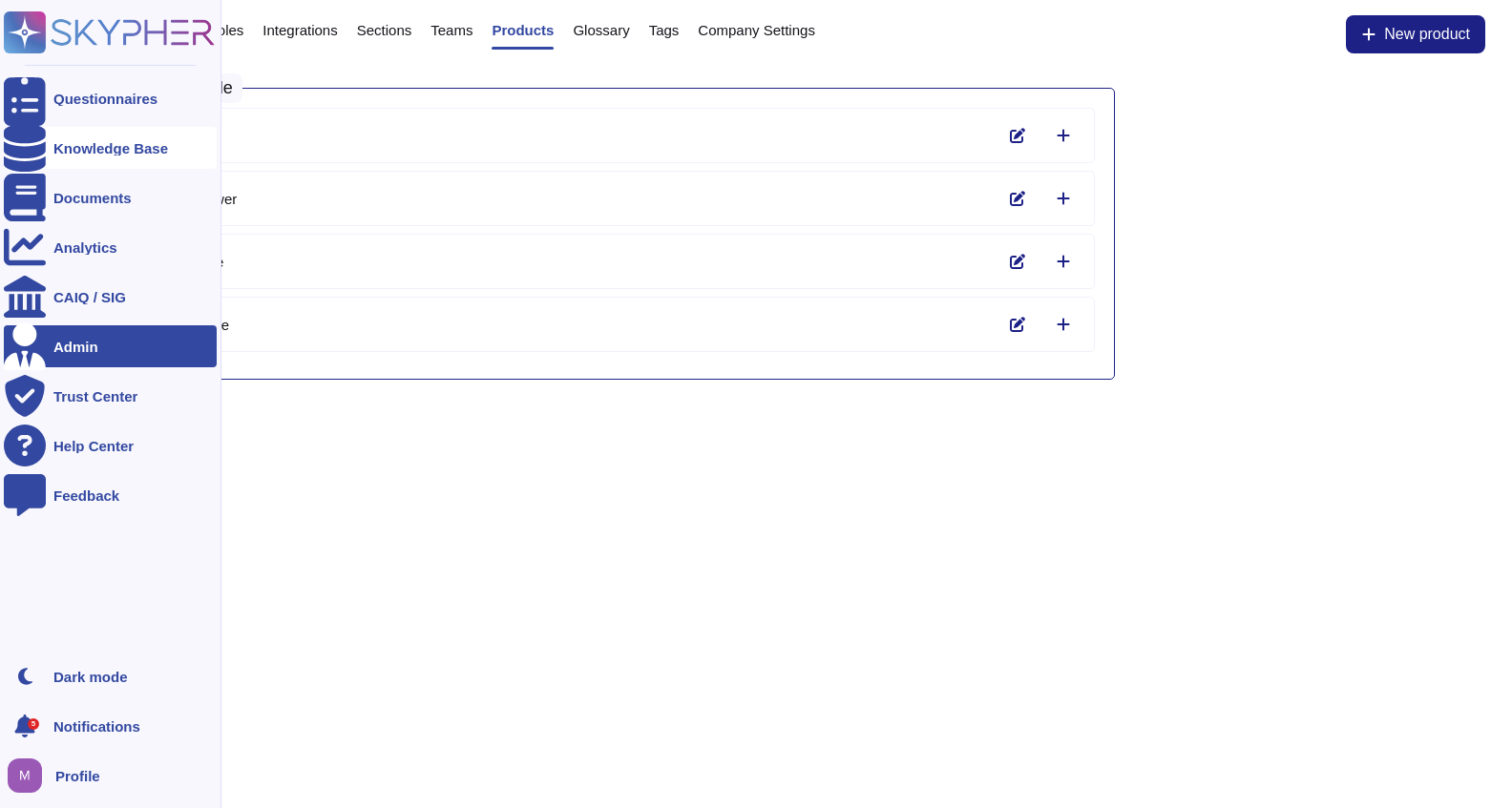 click at bounding box center [25, 148] 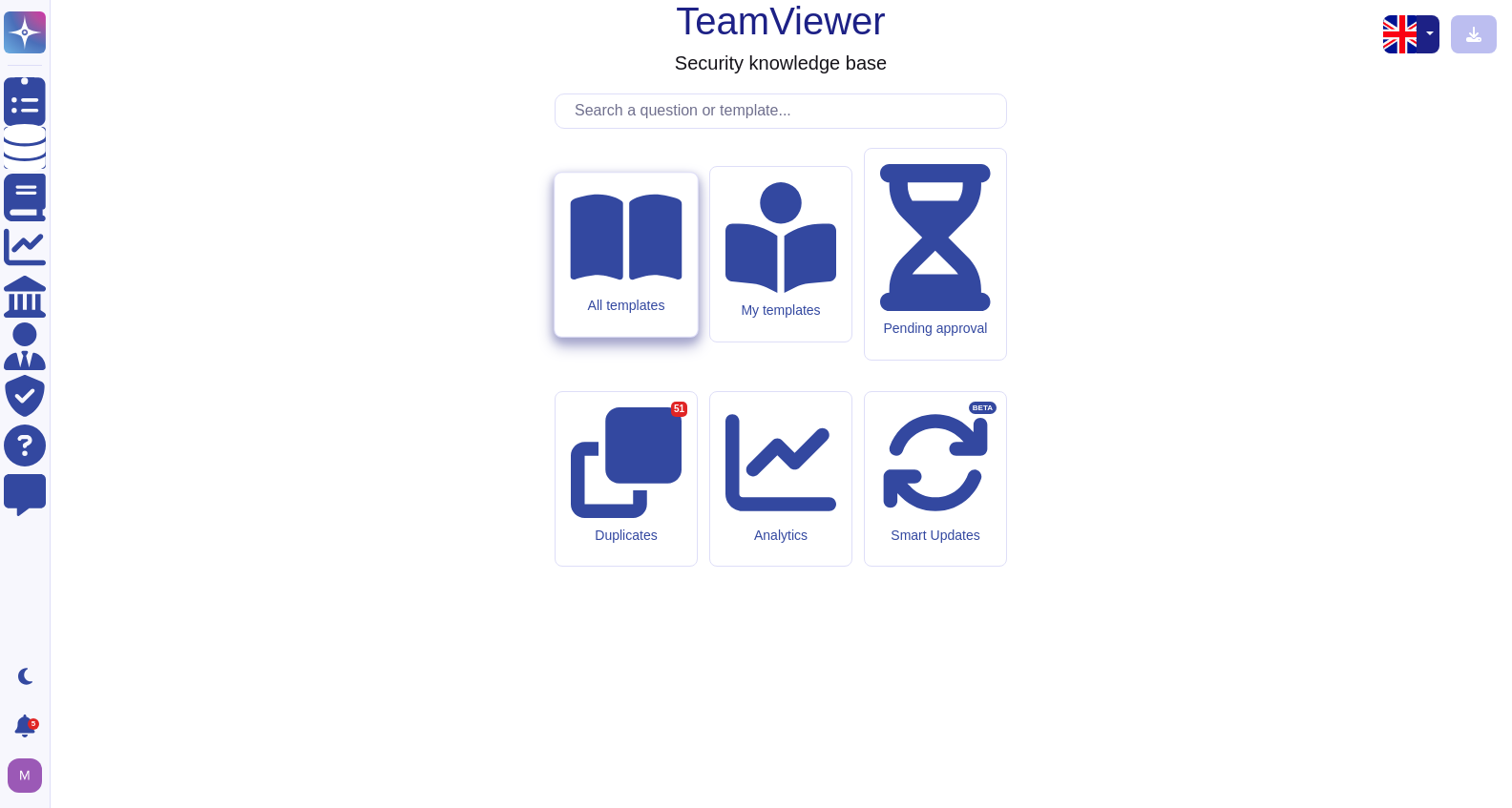 click 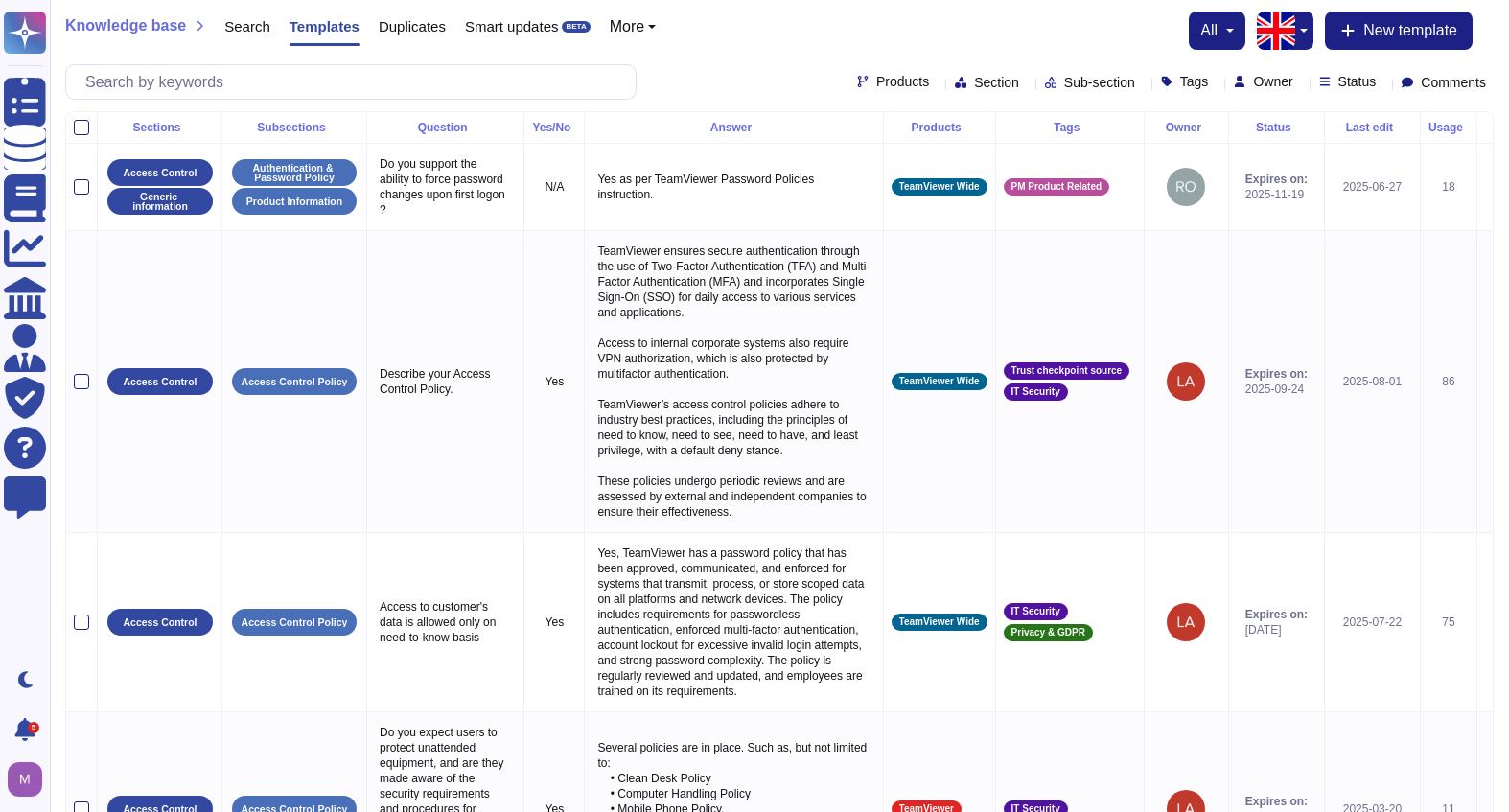 click on "Products" at bounding box center (896, 81) 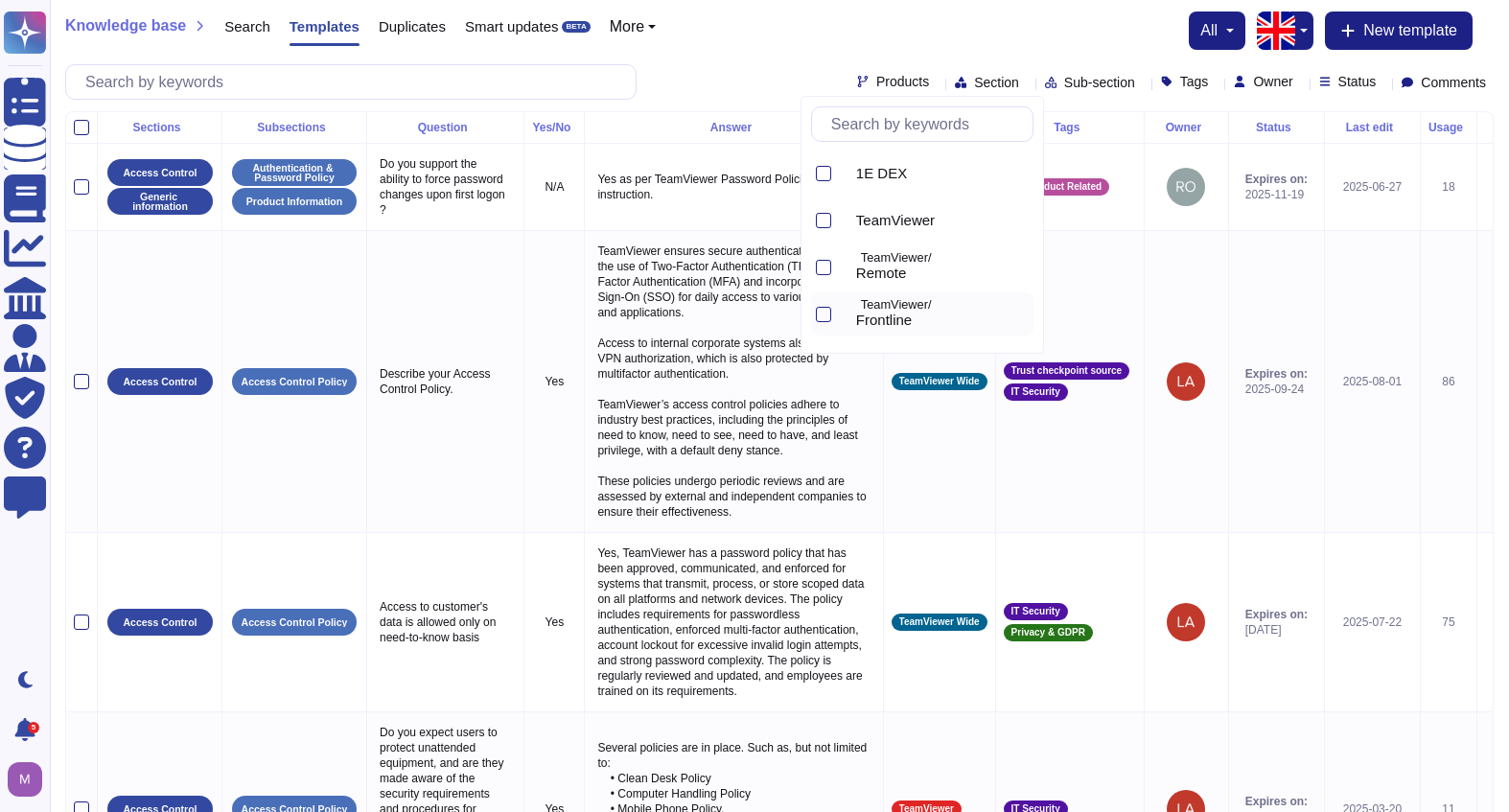 click on "Frontline" at bounding box center (940, 320) 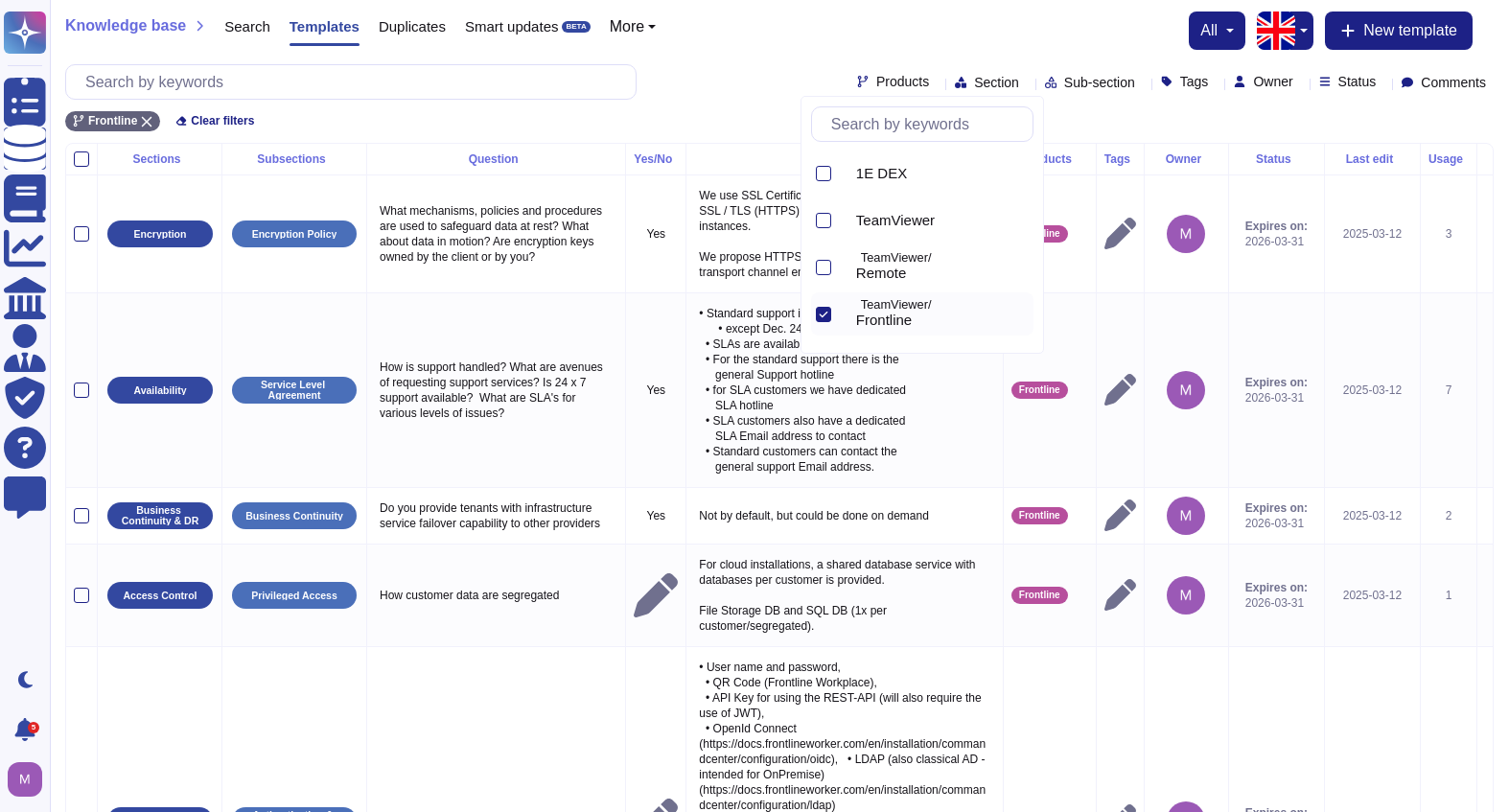 click on "Products Section Sub-section Tags Owner Status Comments" at bounding box center (779, 81) 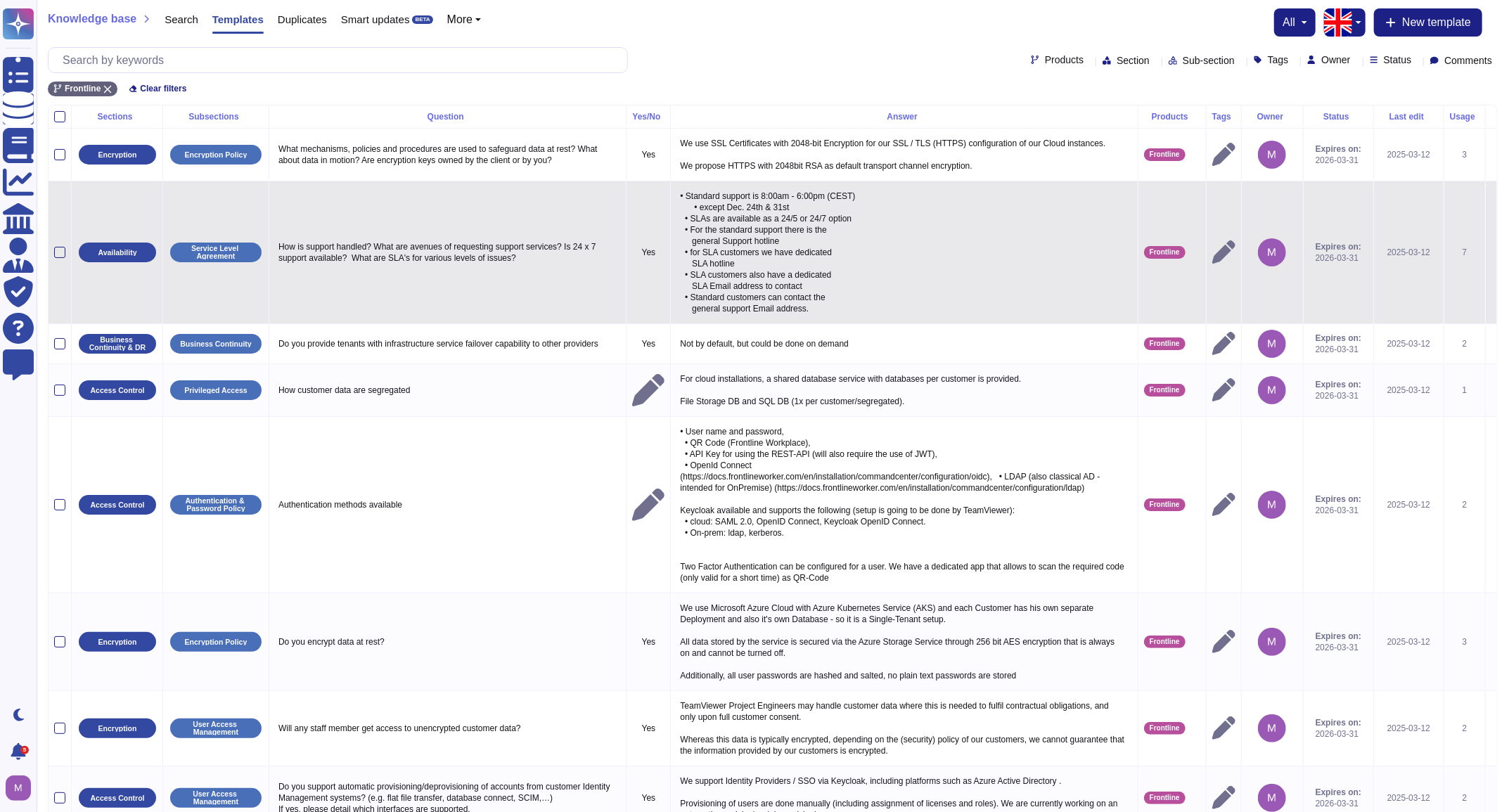 click on "7" at bounding box center (1465, 252) 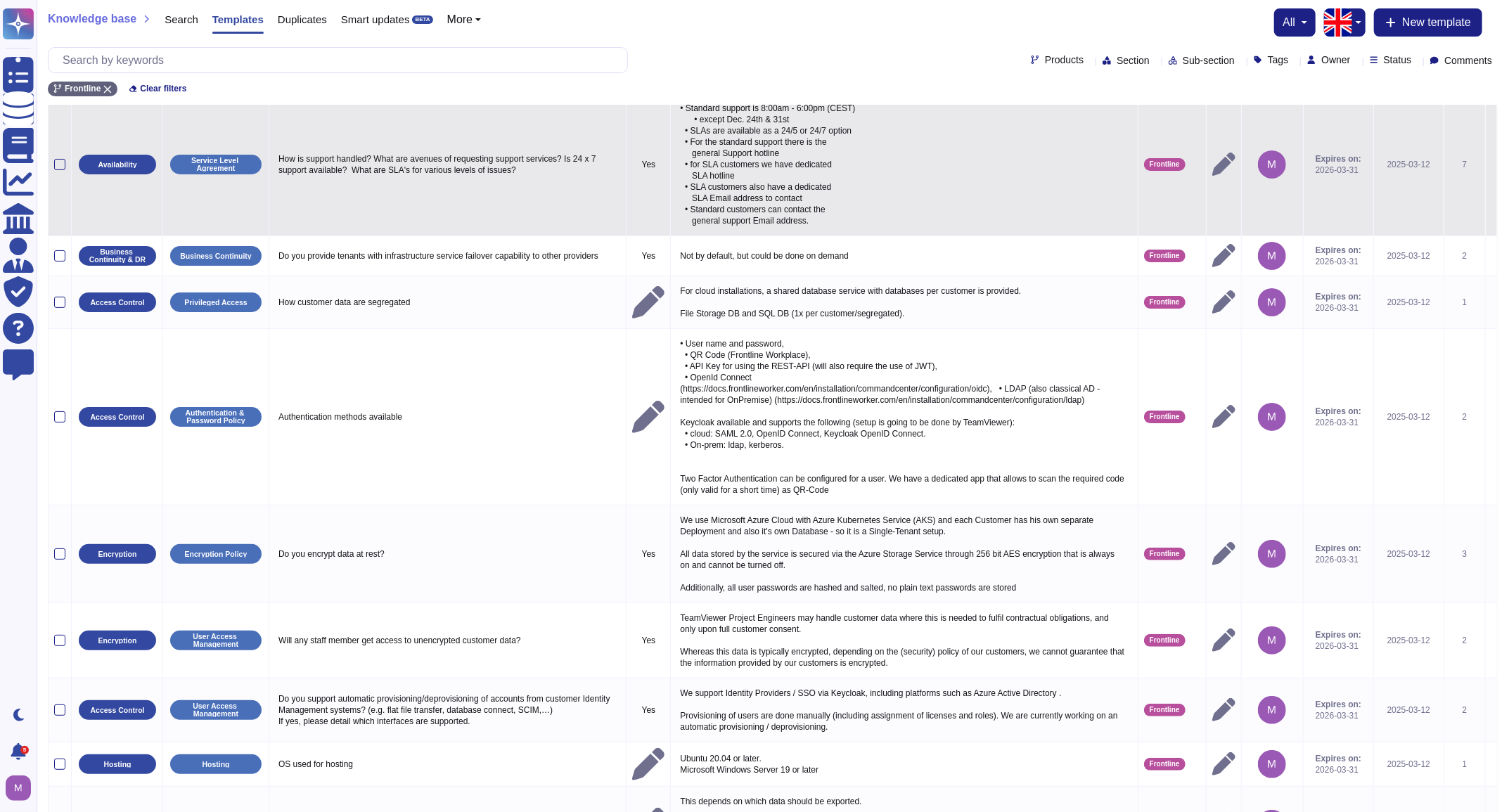 scroll, scrollTop: 186, scrollLeft: 0, axis: vertical 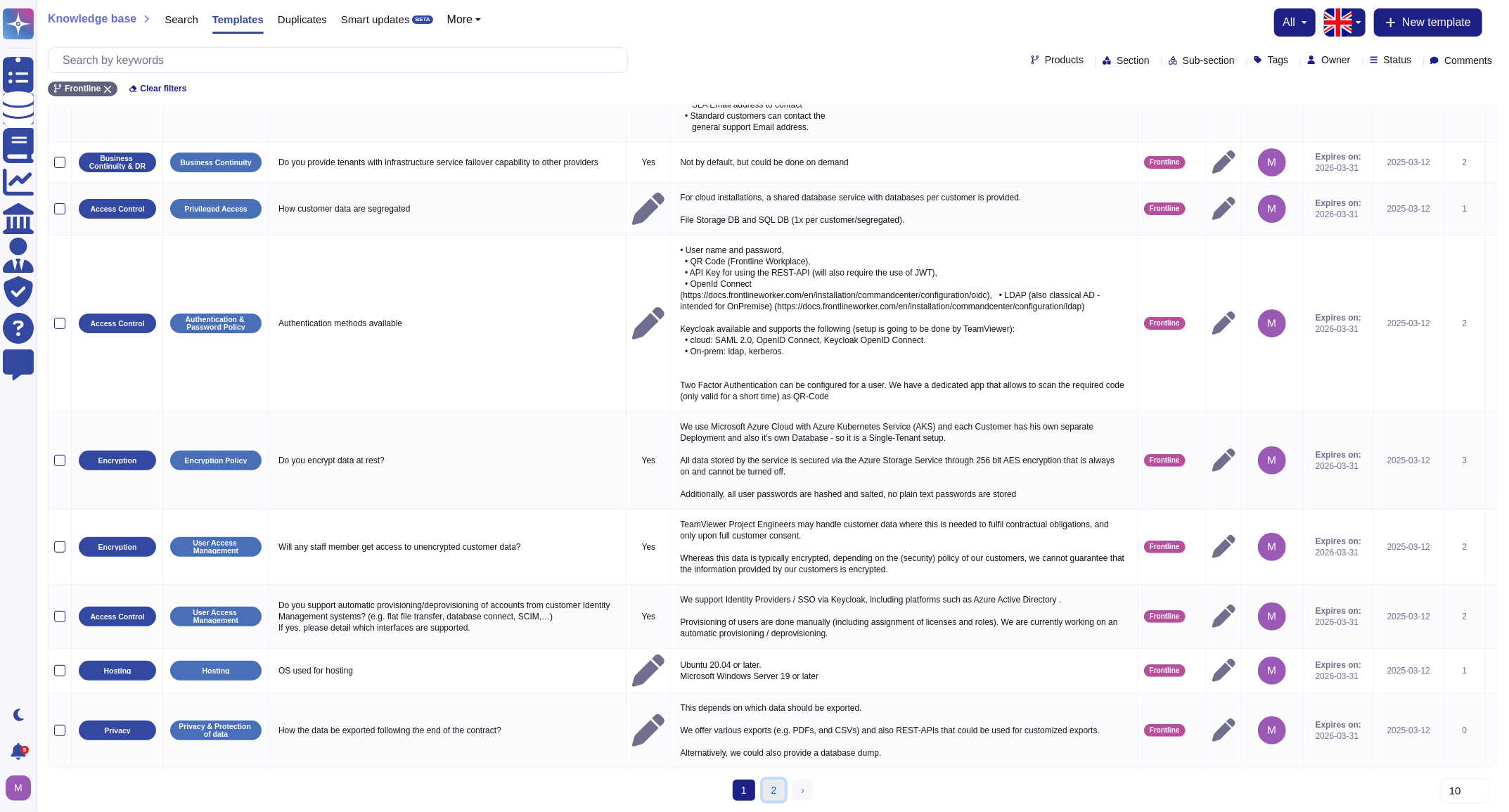 click on "2" at bounding box center (774, 790) 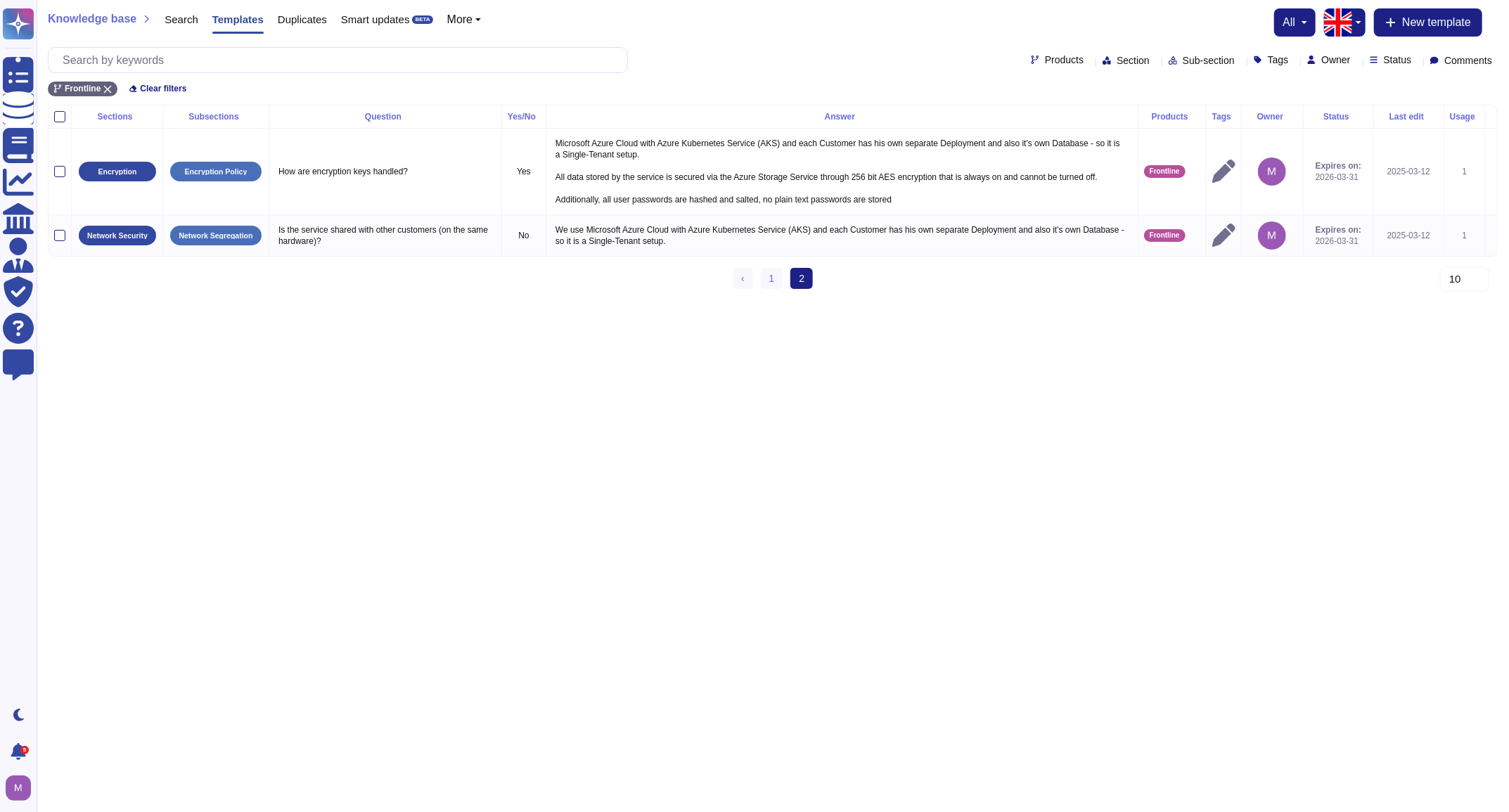 scroll, scrollTop: 0, scrollLeft: 0, axis: both 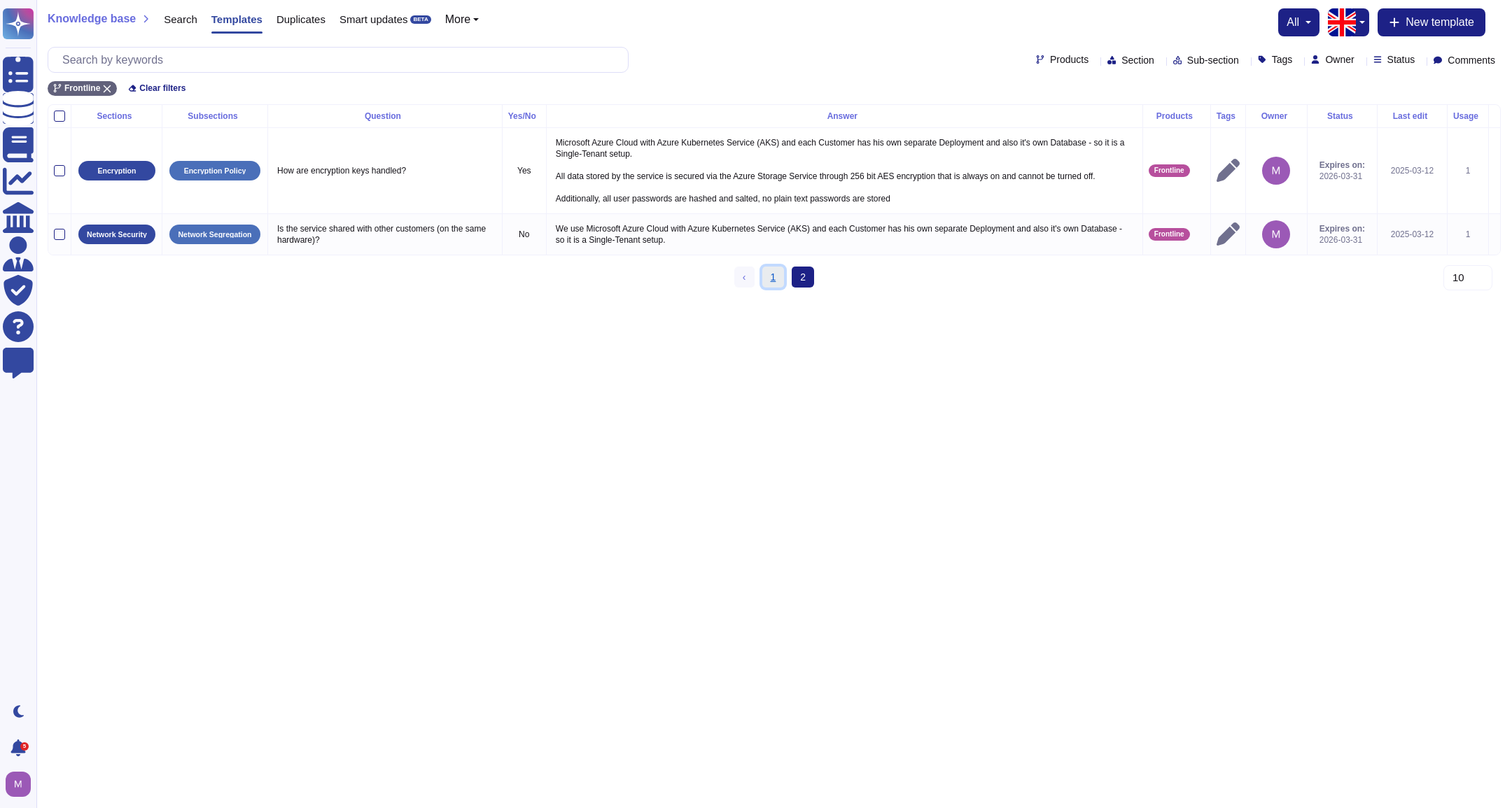 click on "1" at bounding box center (774, 277) 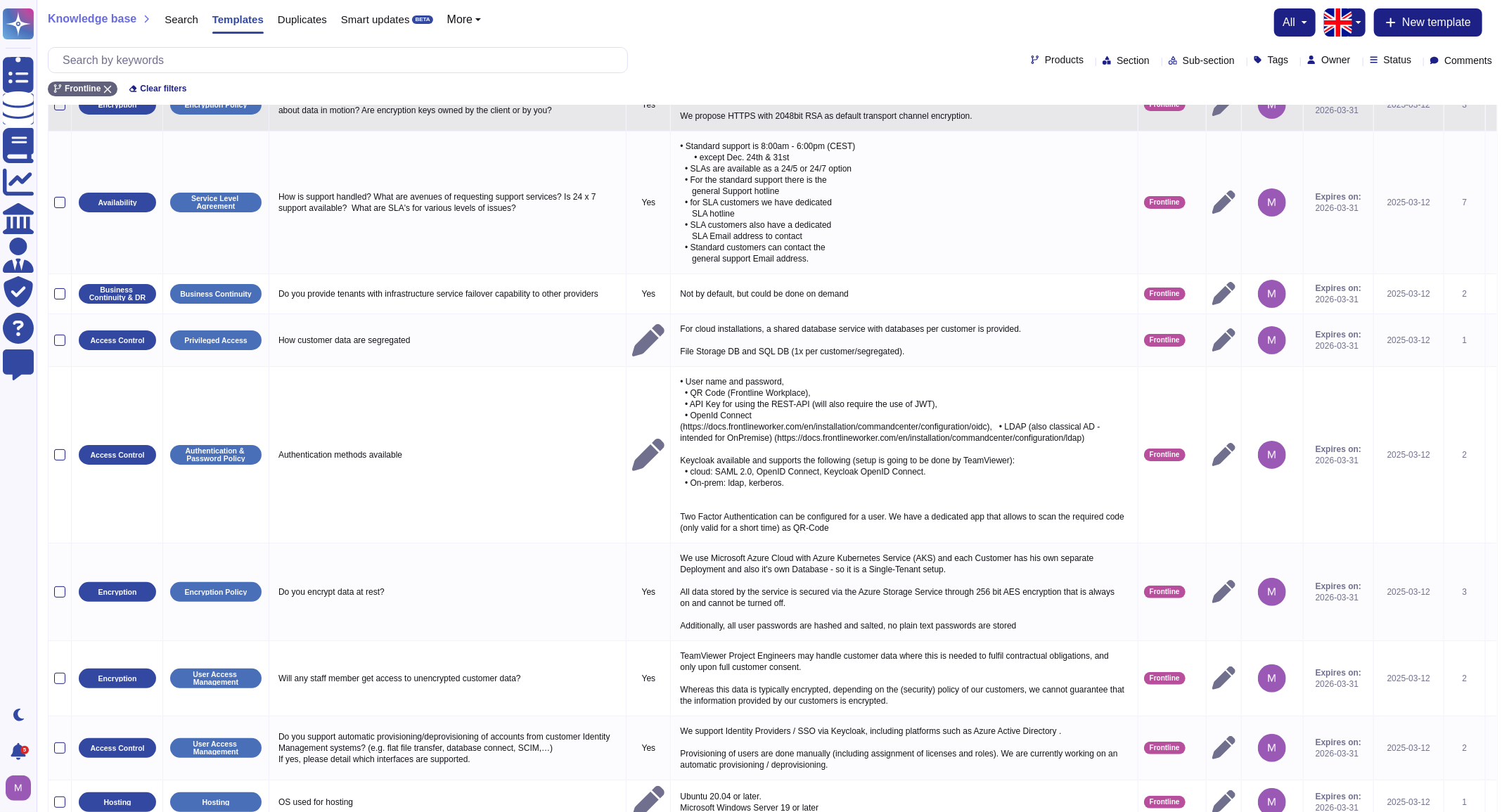 scroll, scrollTop: 0, scrollLeft: 0, axis: both 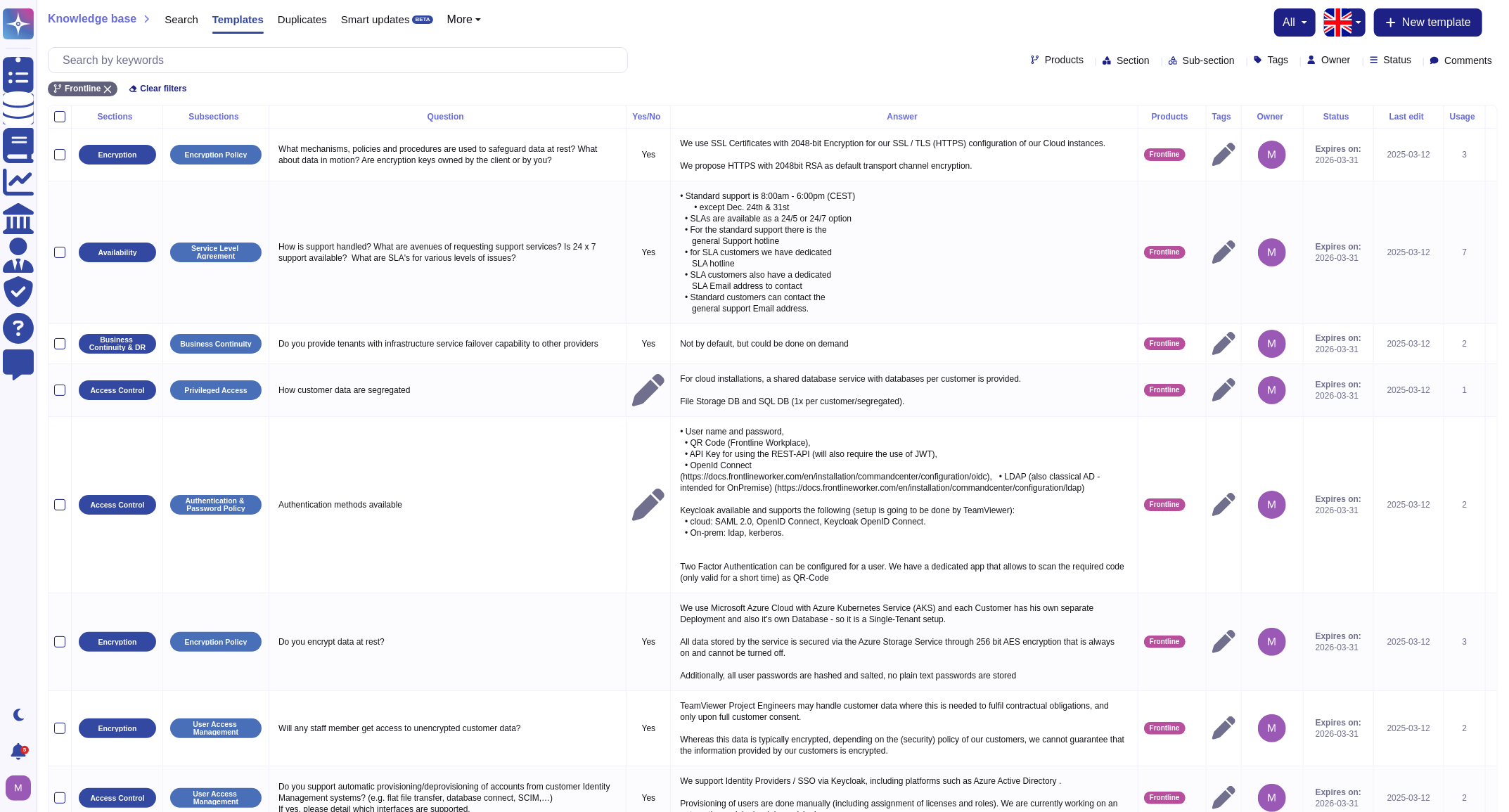 click on "Products Section Sub-section Tags Owner Status Comments" at bounding box center [773, 60] 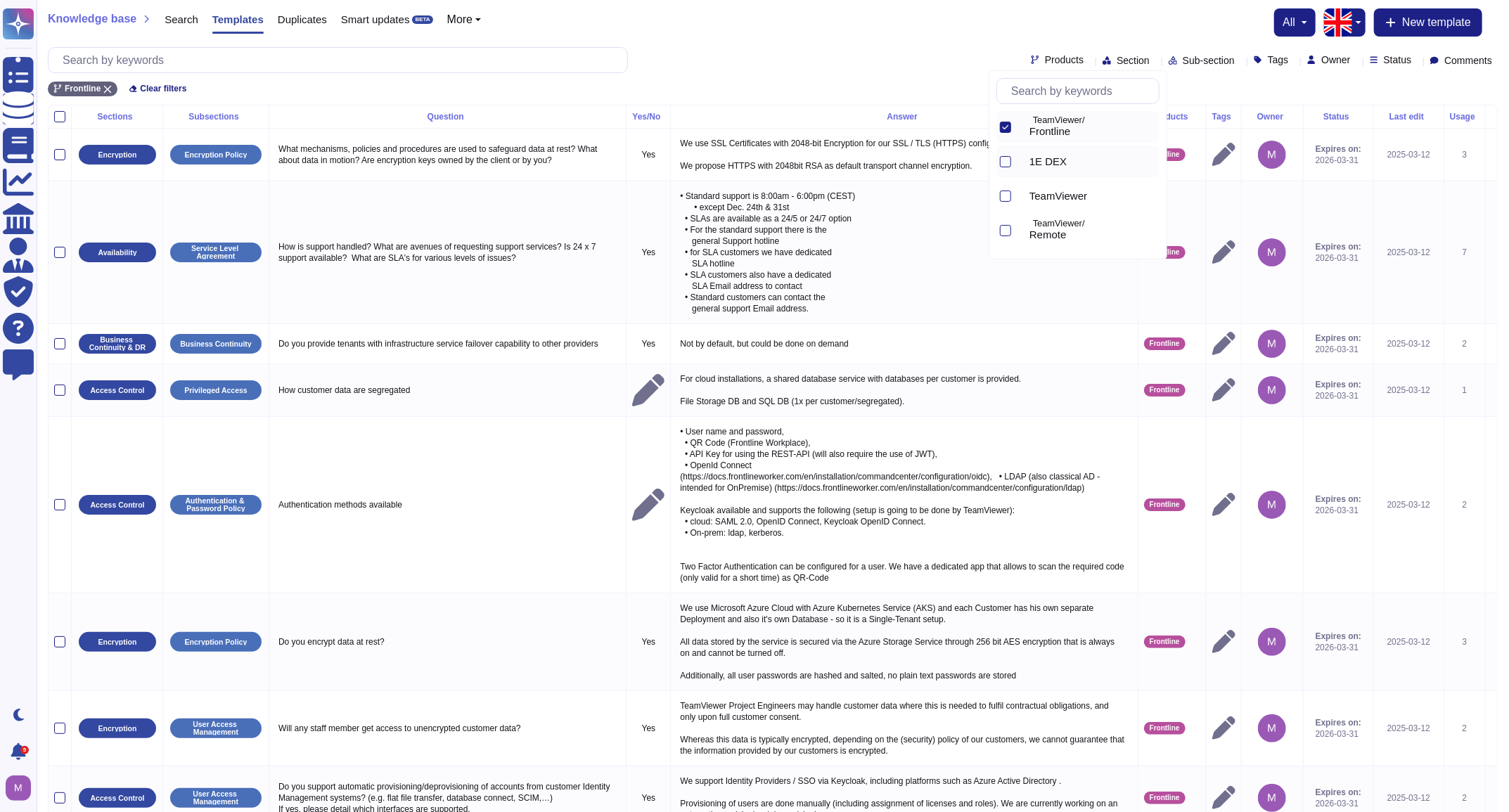click on "1E DEX" at bounding box center (1078, 161) 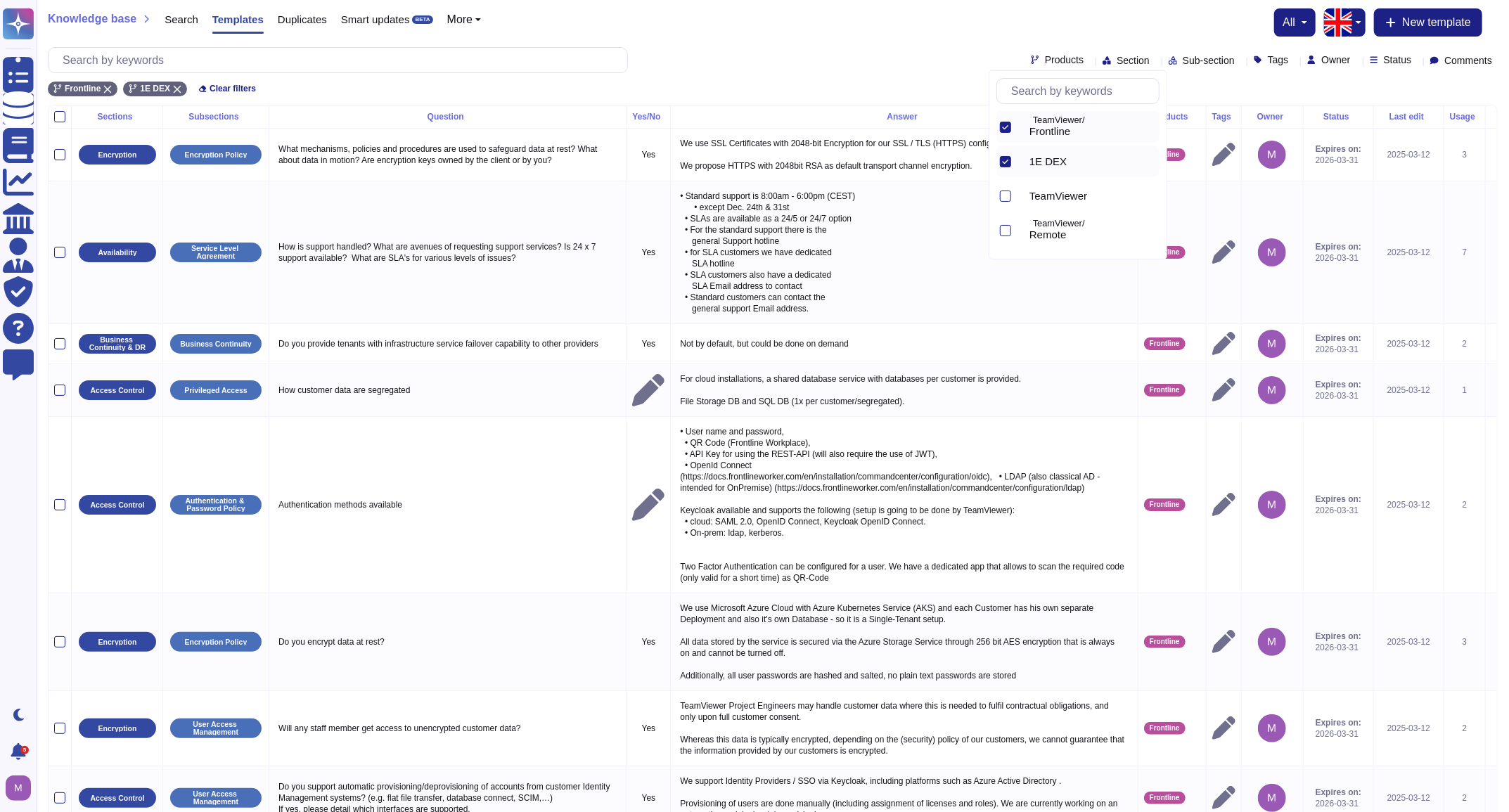 click 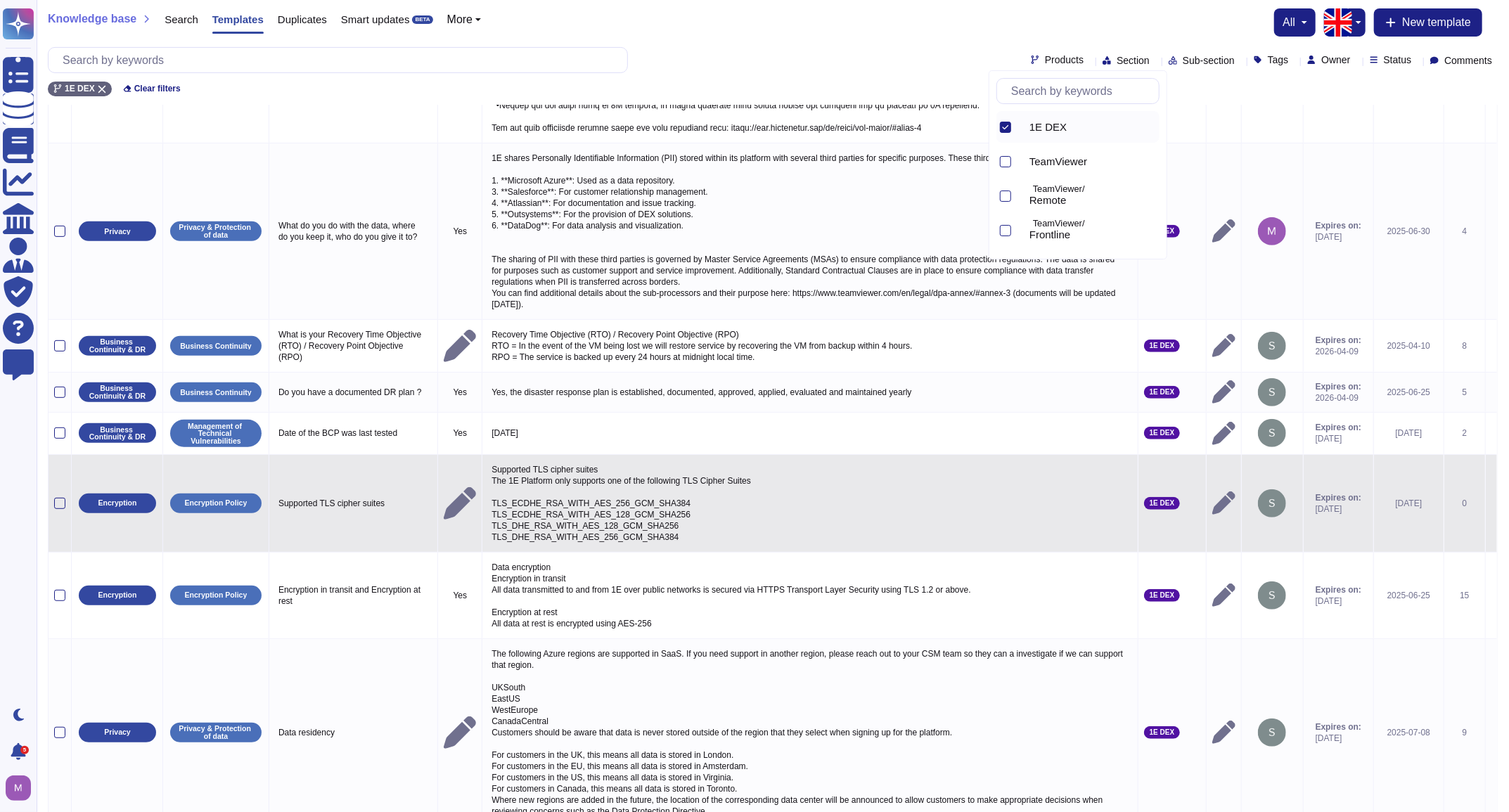 scroll, scrollTop: 438, scrollLeft: 0, axis: vertical 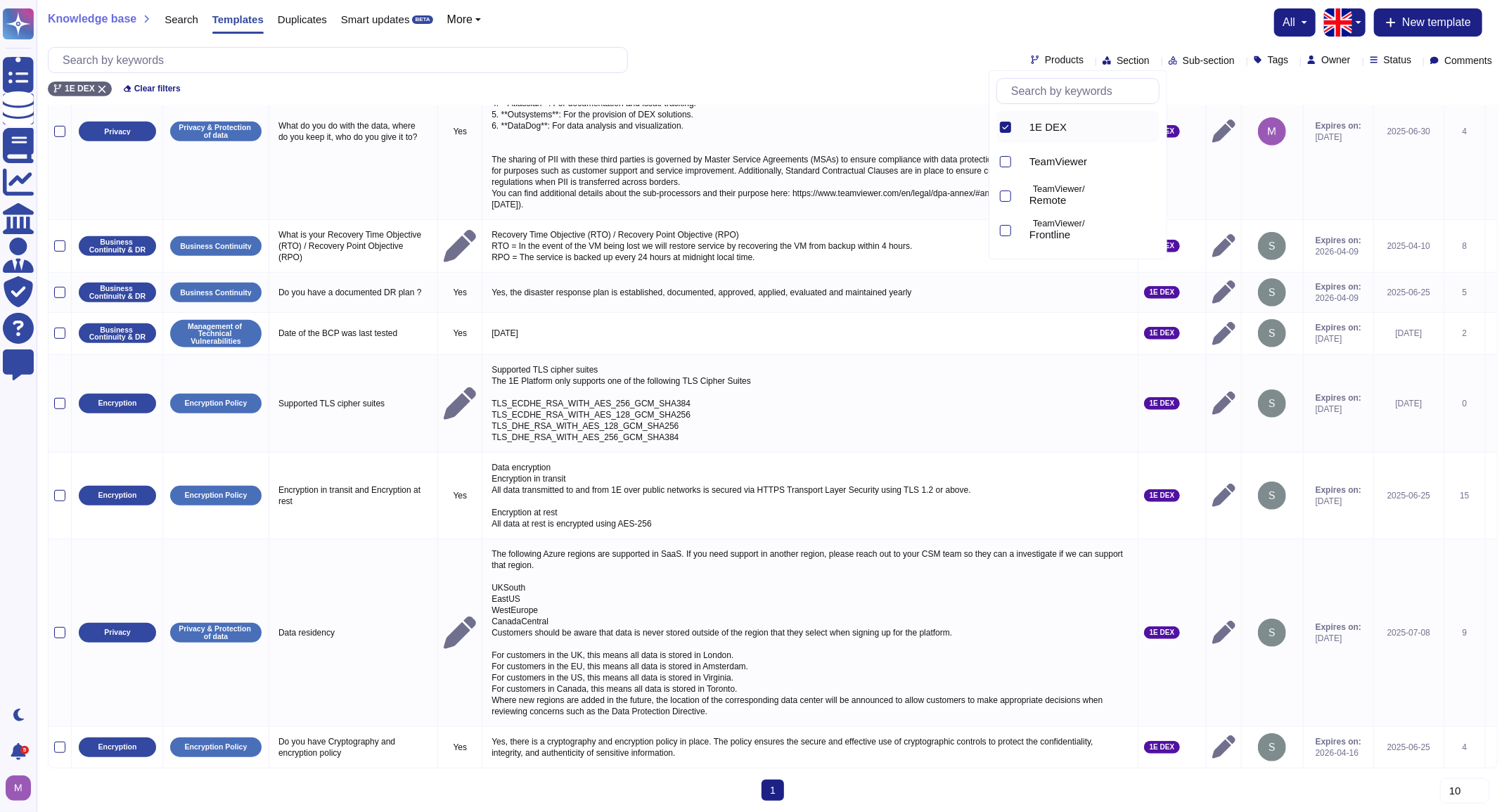click on "Knowledge base Search Templates Duplicates Smart updates BETA More all New template" at bounding box center [773, 22] 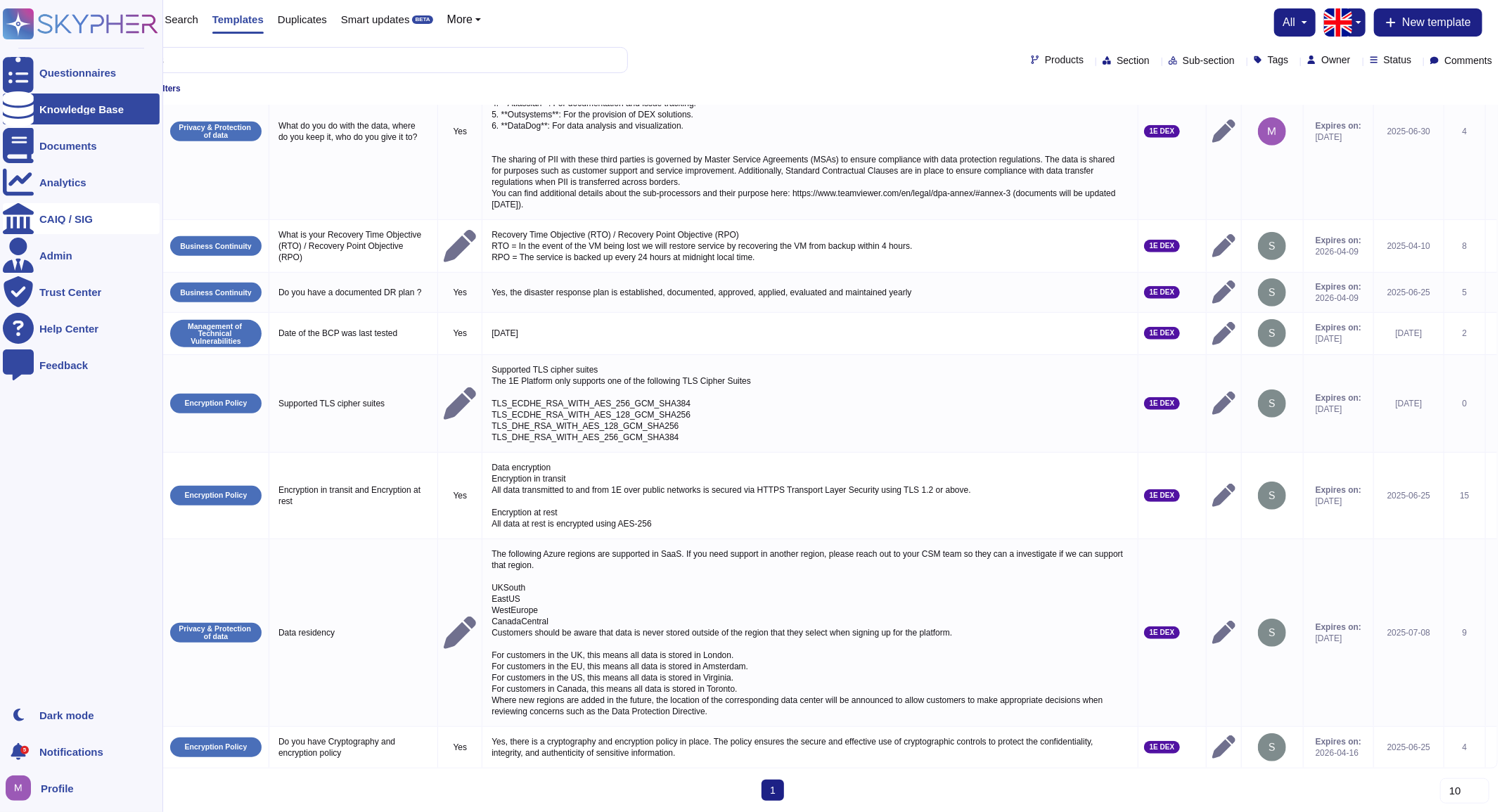 click on "CAIQ / SIG" at bounding box center (66, 219) 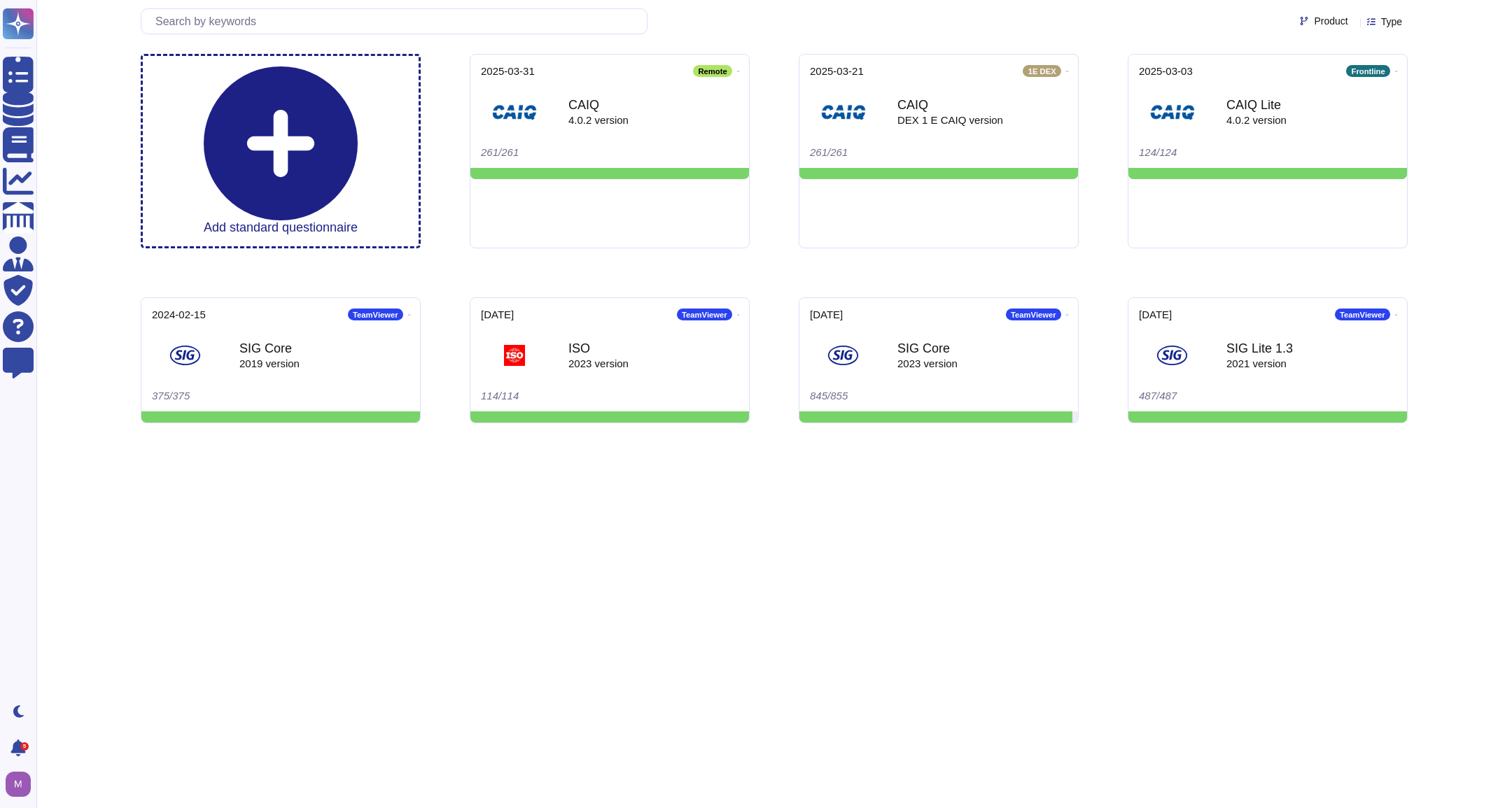 click on "Questionnaires Knowledge Base Documents Analytics CAIQ / SIG Admin Trust Center Help Center Feedback Dark mode 5 Notifications Profile Product Type Add standard questionnaire [DATE] Remote CAIQ 4.0.2   version 261/261 [DATE] DEX  CAIQ DEX 1 E CAIQ    version 261/261 [DATE] Frontline CAIQ Lite 4.0.2   version 124/124 [DATE] TeamViewer SIG Core 2019   version 375/375 [DATE] TeamViewer ISO 2023   version 114/114 [DATE] TeamViewer SIG Core 2023   version 845/855 [DATE] TeamViewer SIG Lite 1.3 2021   version 487/487" at bounding box center (756, 248) 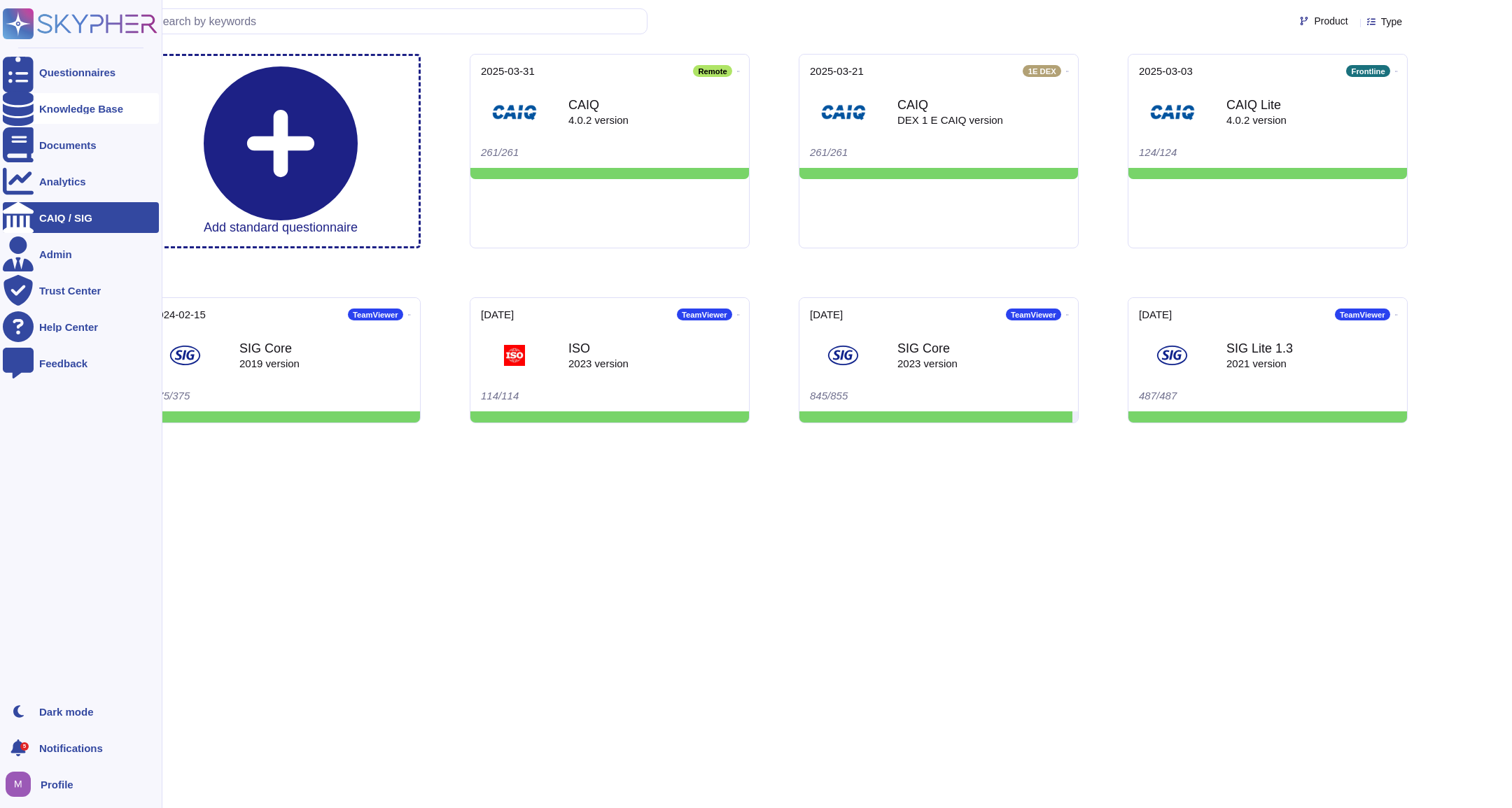 click on "Knowledge Base" at bounding box center (80, 108) 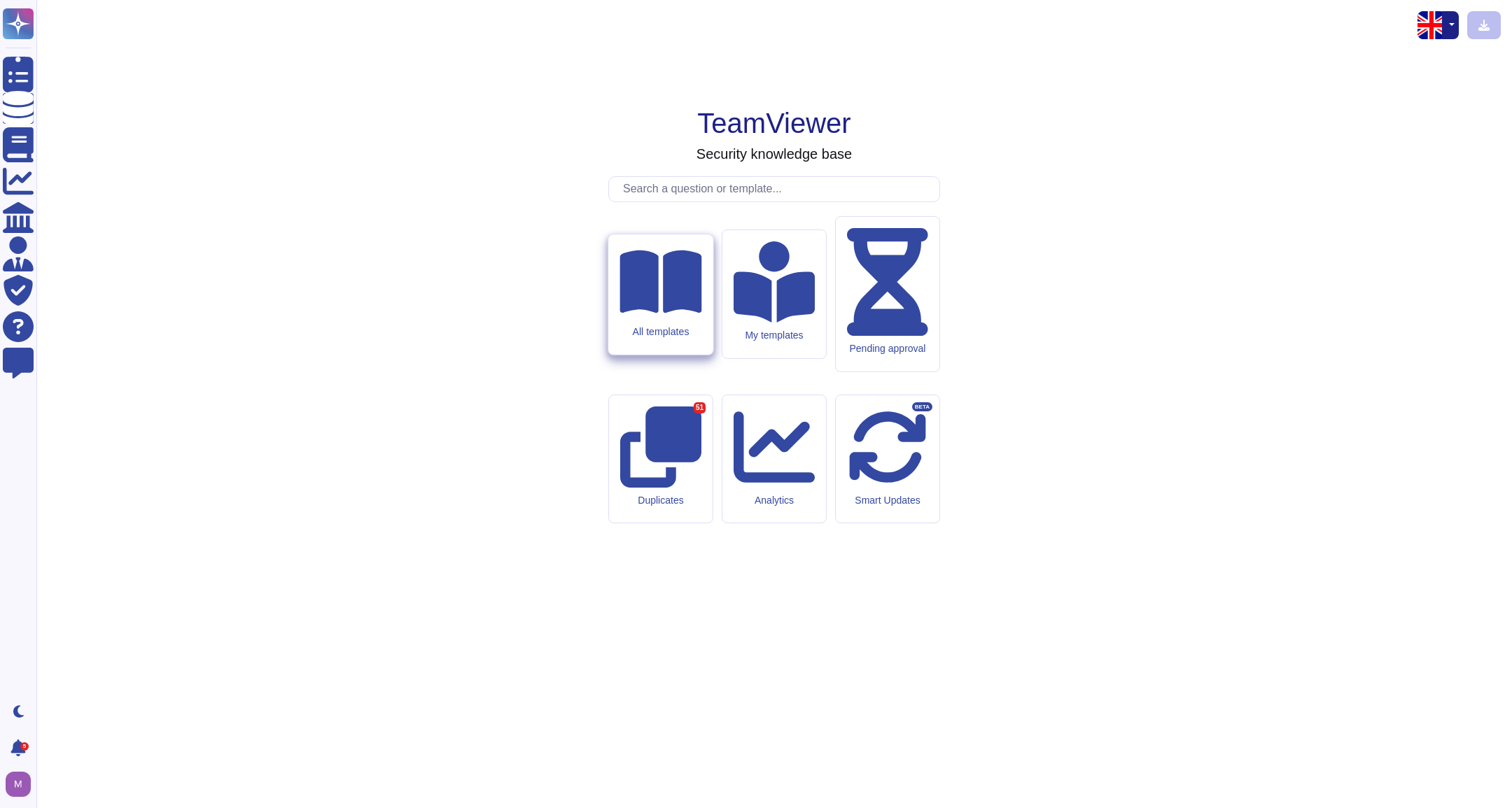 click 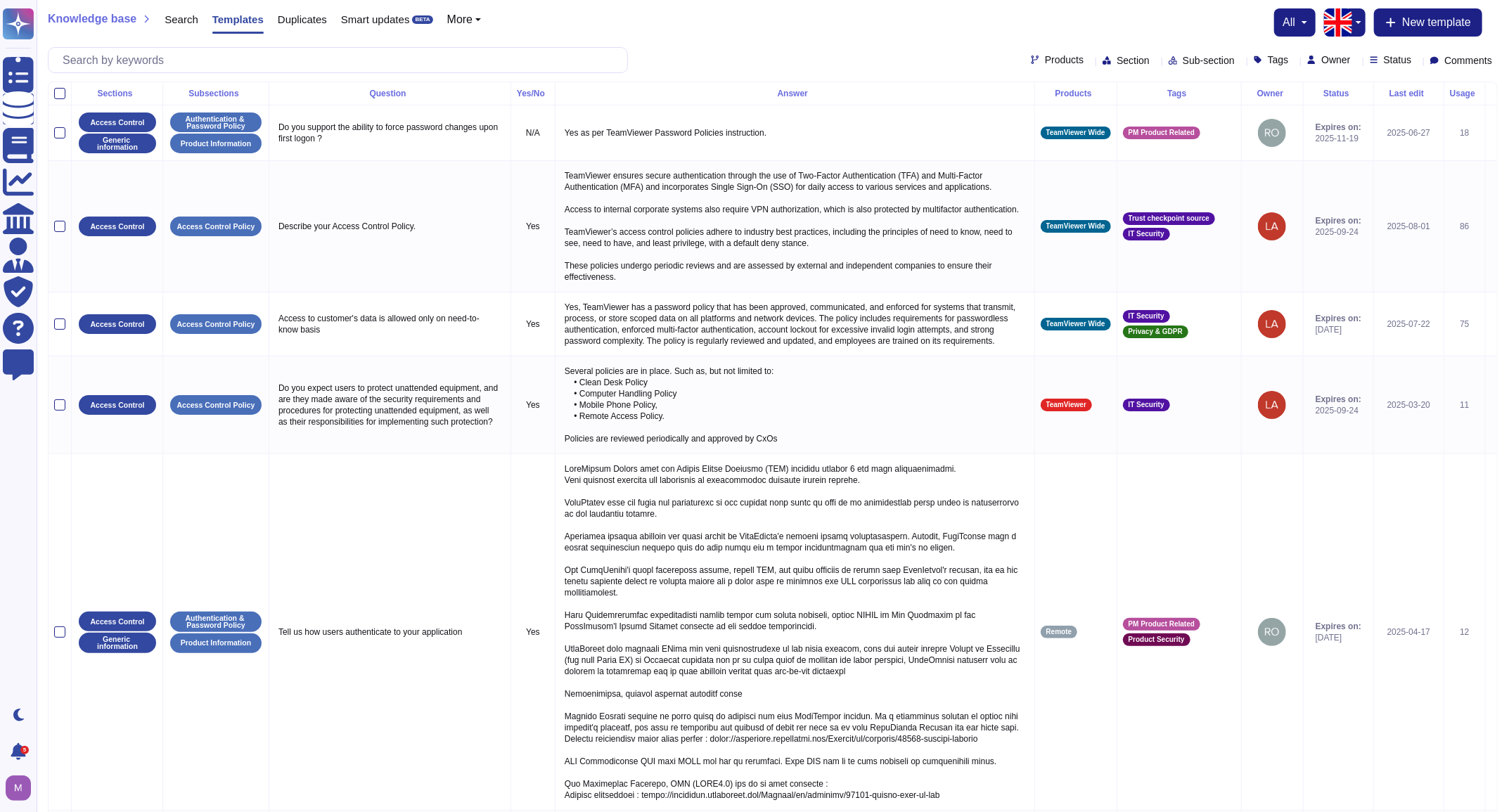 click on "Products" at bounding box center (1064, 60) 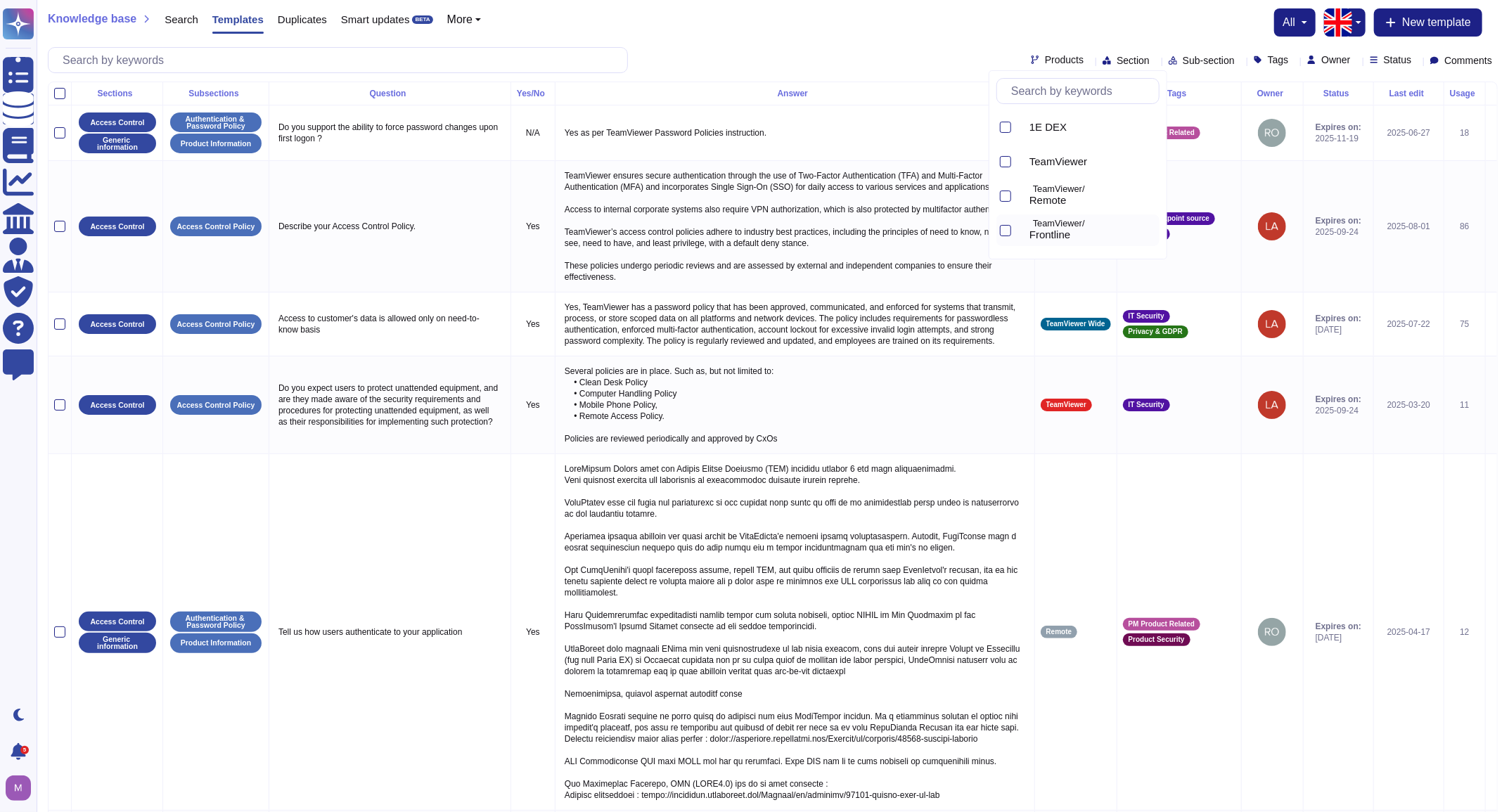 click on "TeamViewer/" at bounding box center (1093, 224) 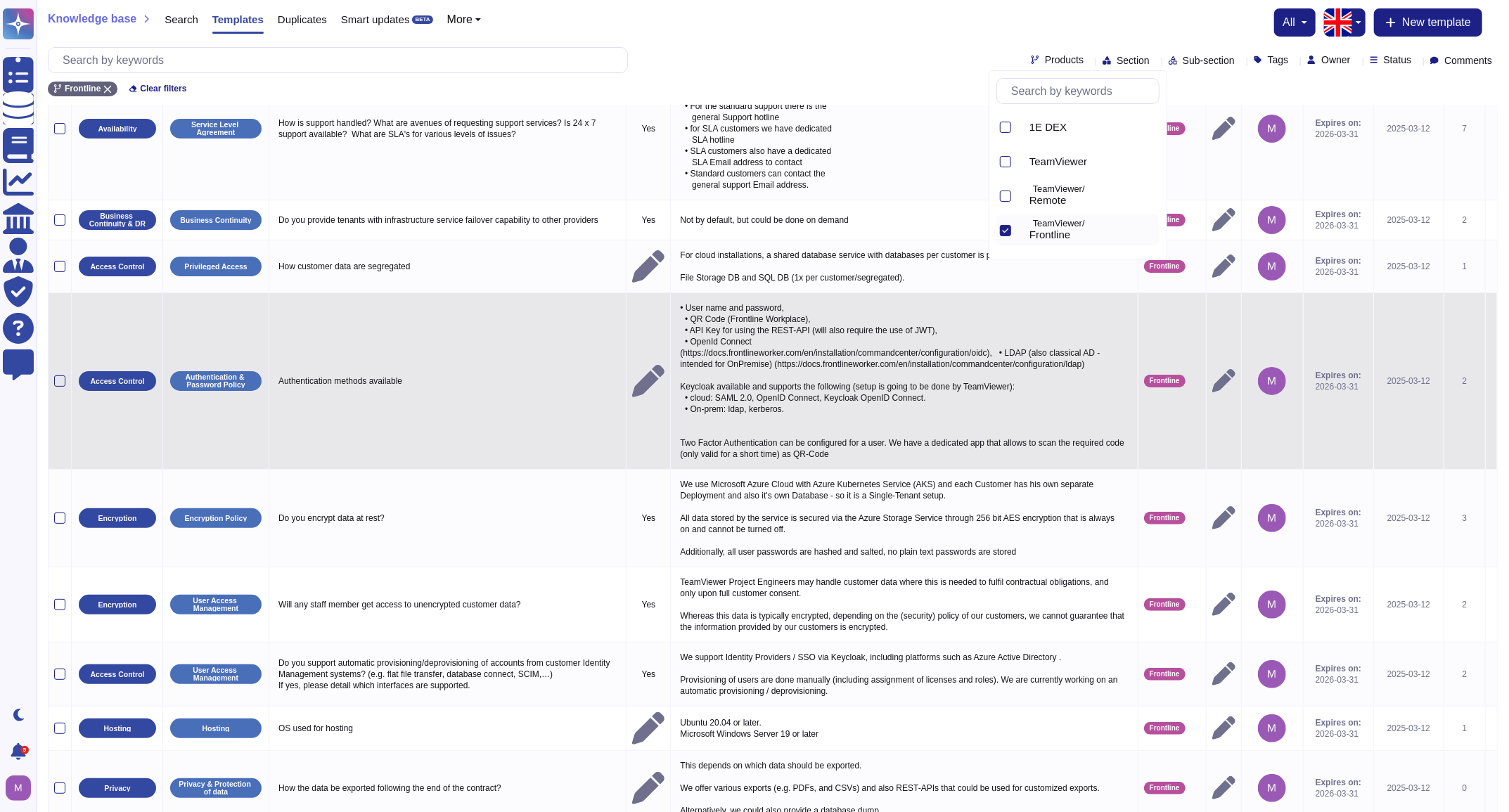 scroll, scrollTop: 186, scrollLeft: 0, axis: vertical 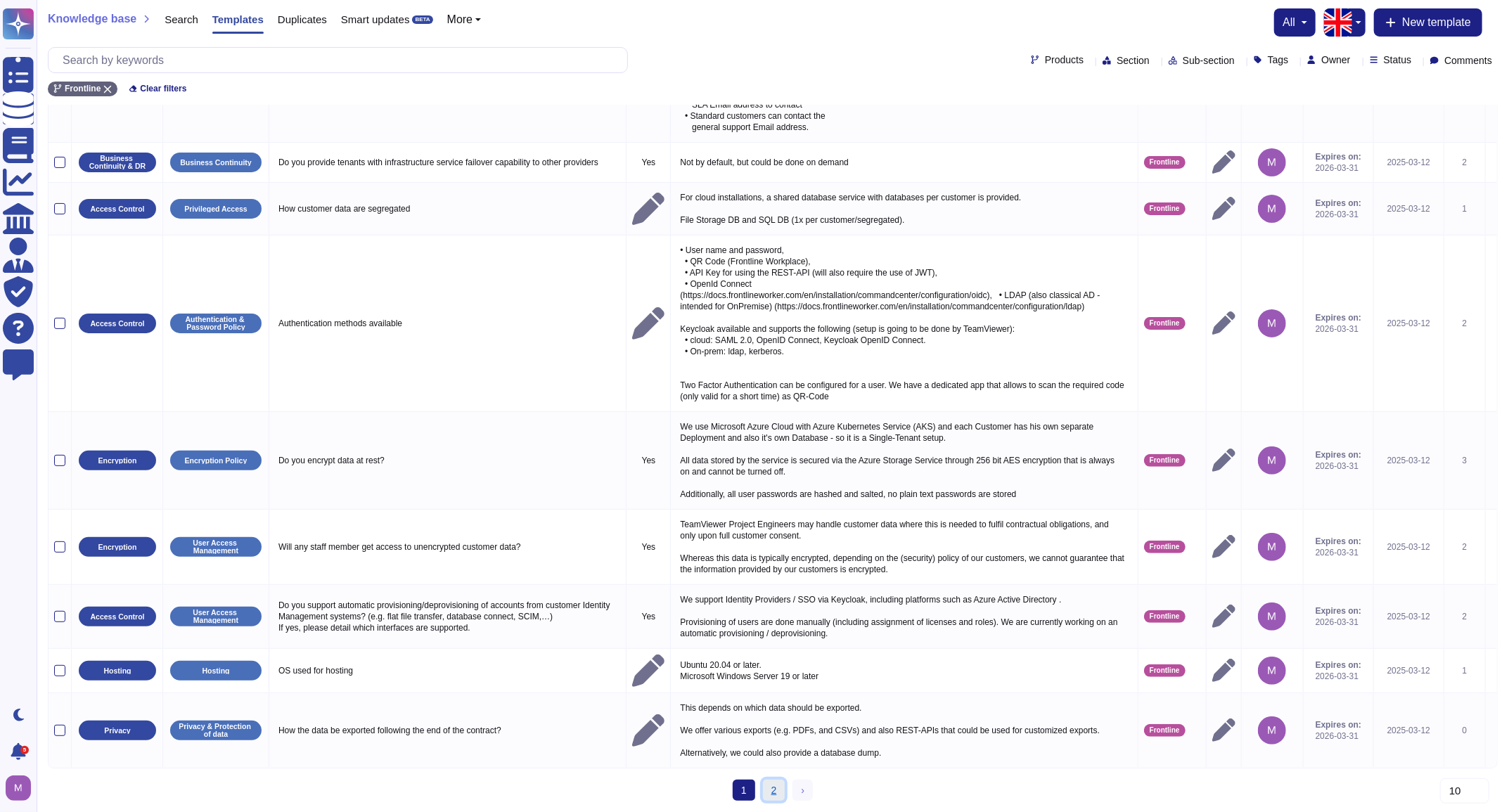 click on "2" at bounding box center (774, 790) 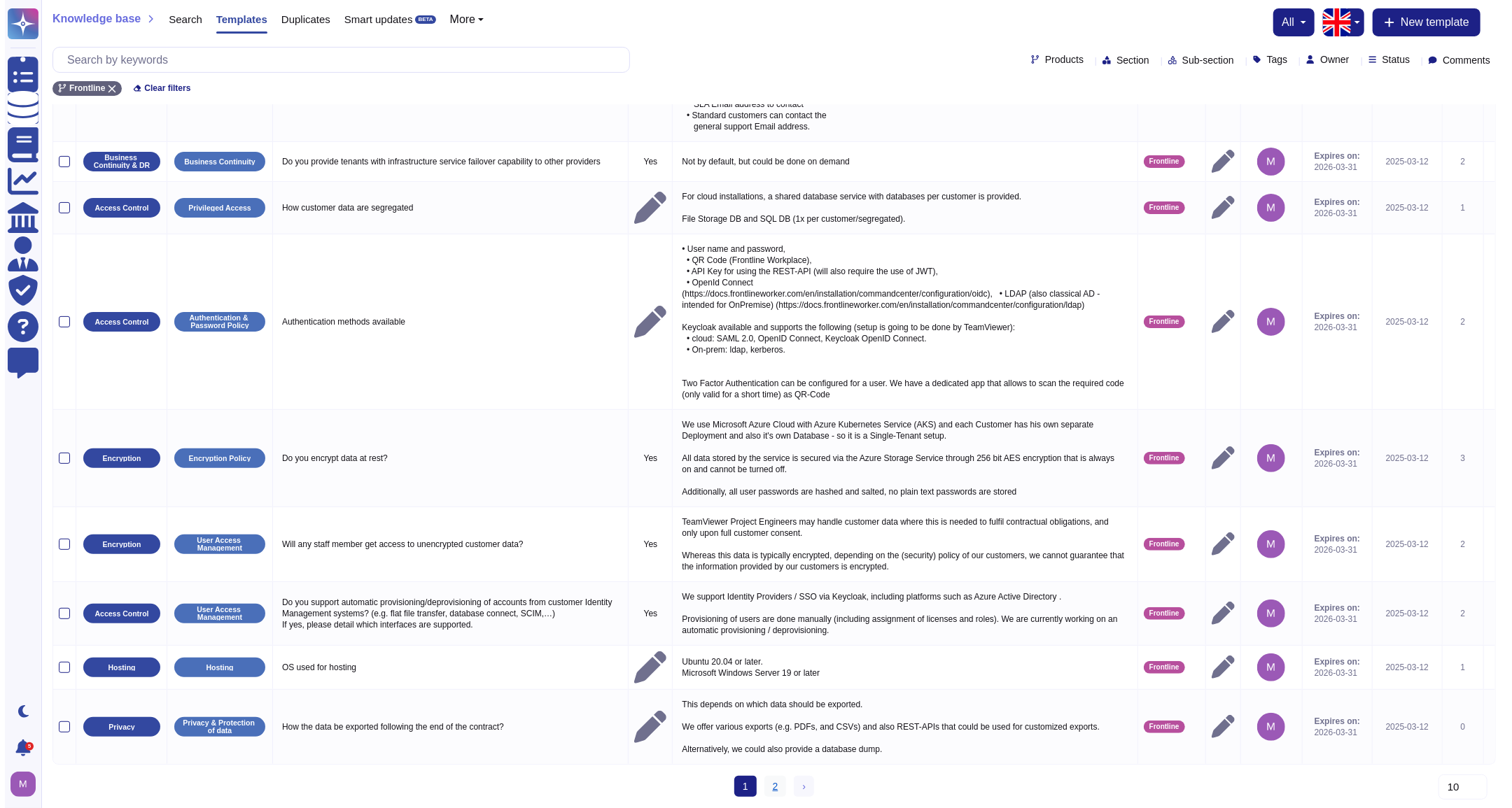scroll, scrollTop: 0, scrollLeft: 0, axis: both 